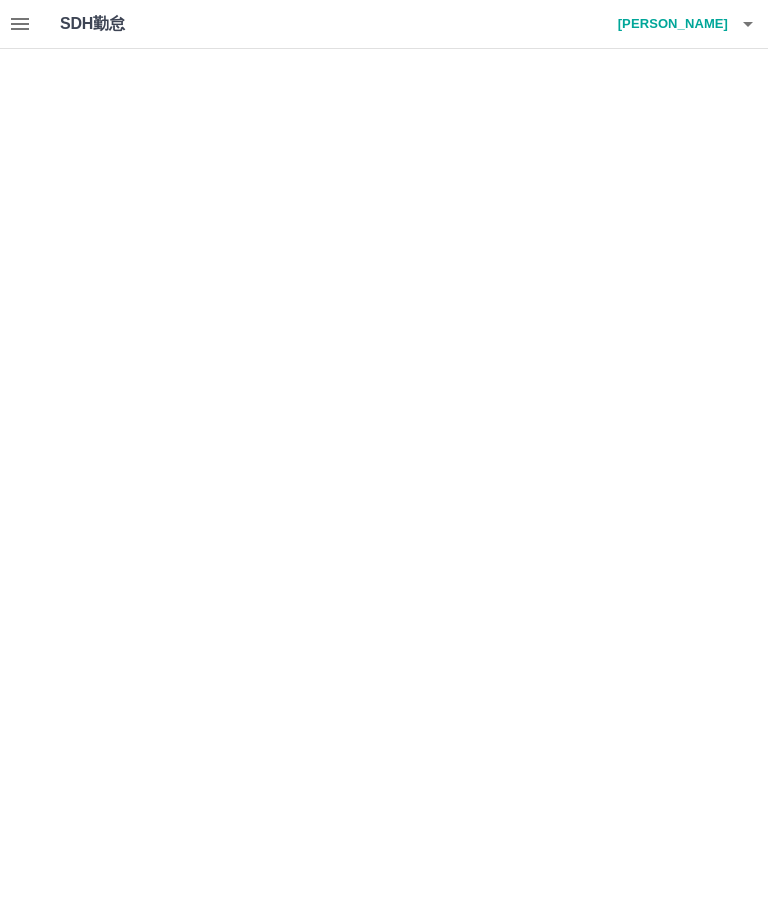 scroll, scrollTop: 0, scrollLeft: 0, axis: both 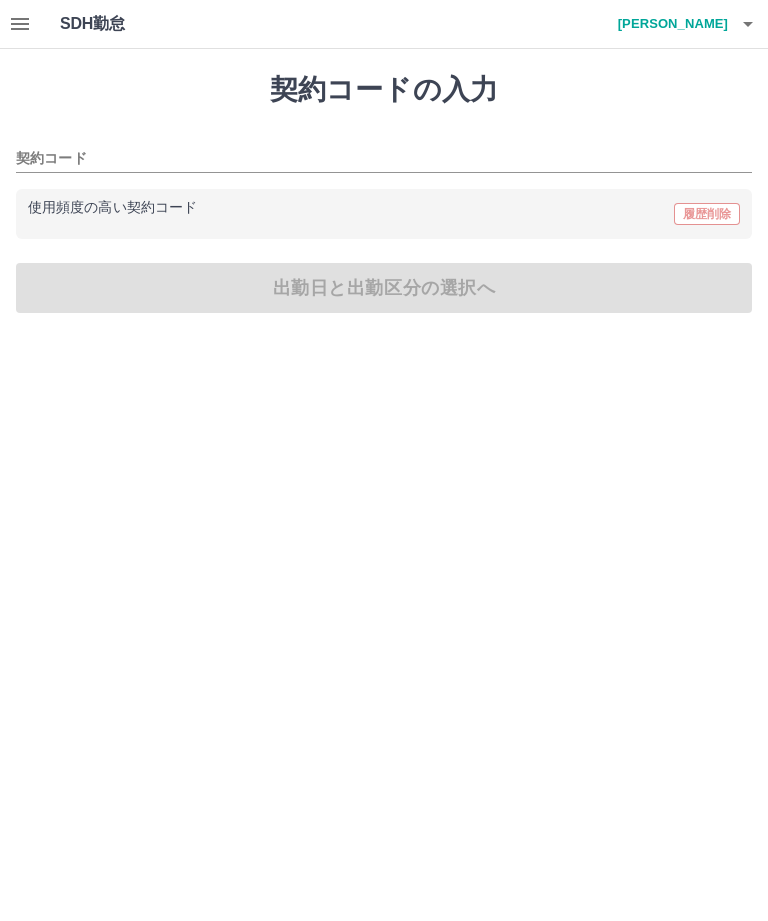 type on "********" 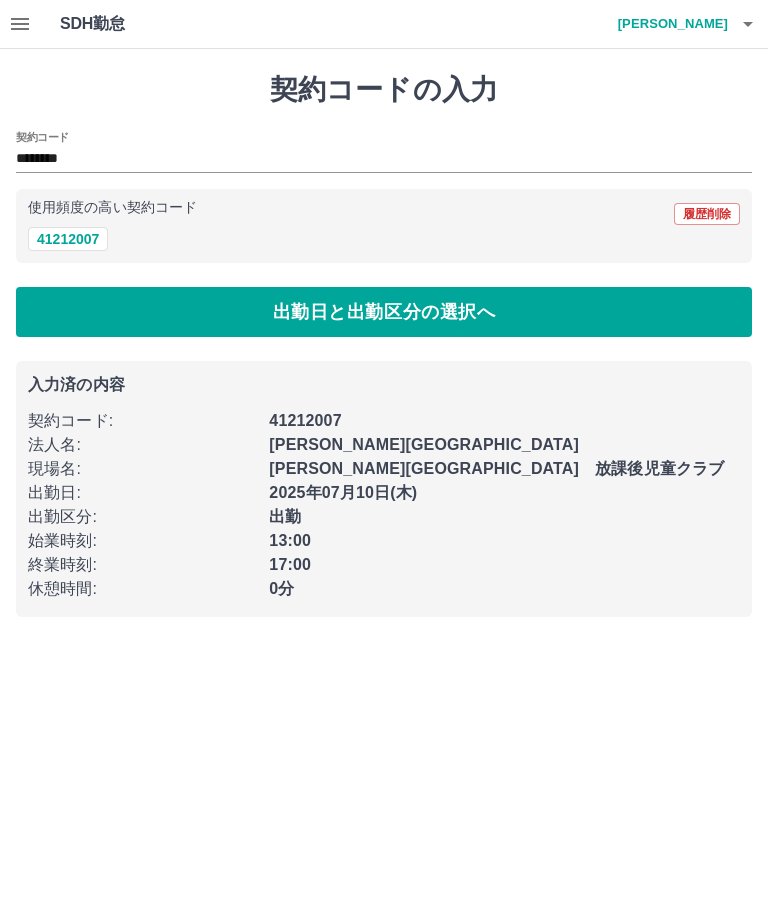 click on "出勤日と出勤区分の選択へ" at bounding box center [384, 312] 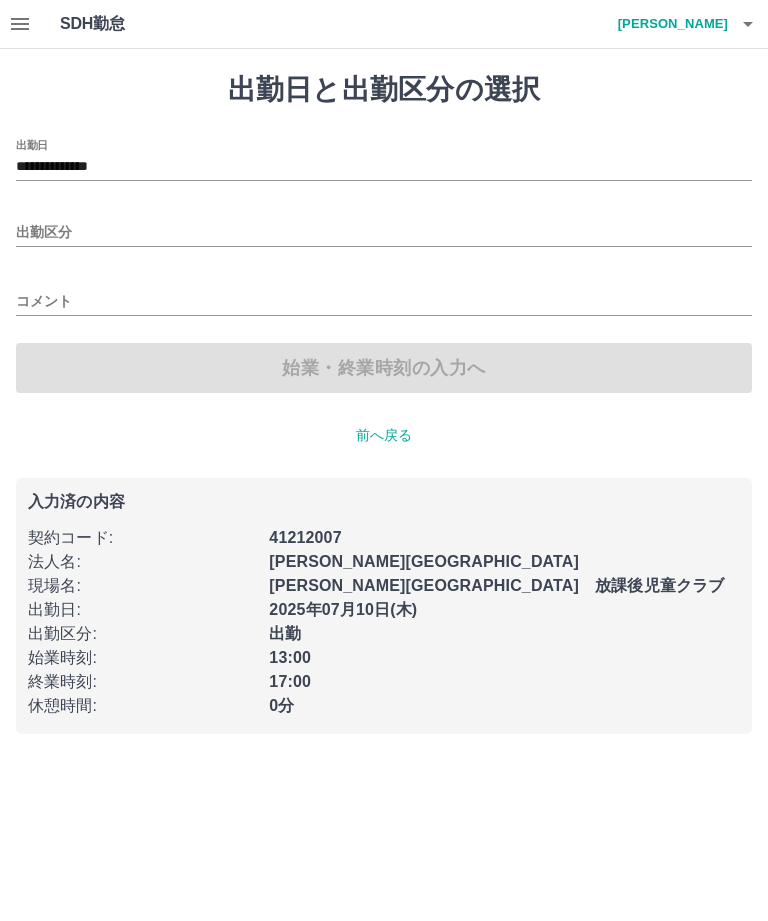 type on "**" 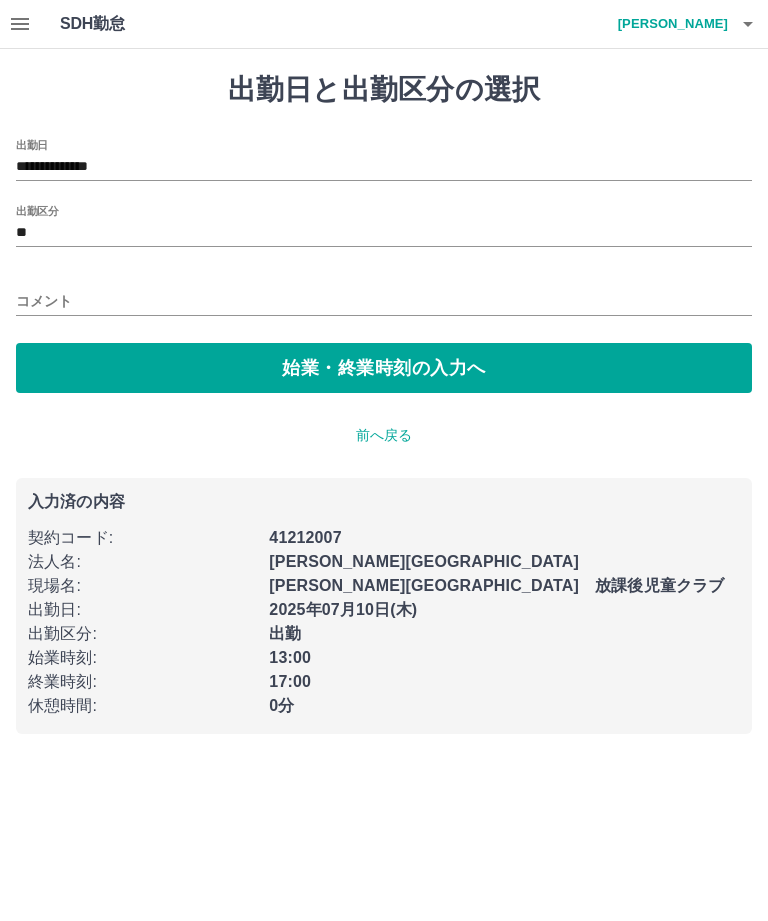 click on "始業・終業時刻の入力へ" at bounding box center [384, 368] 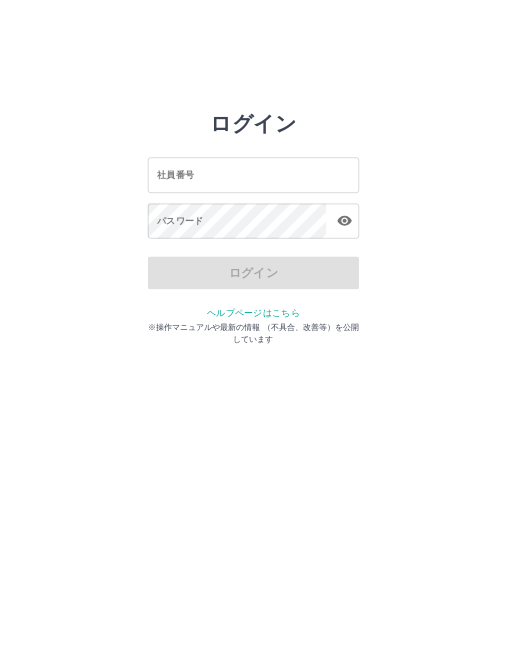 scroll, scrollTop: 0, scrollLeft: 0, axis: both 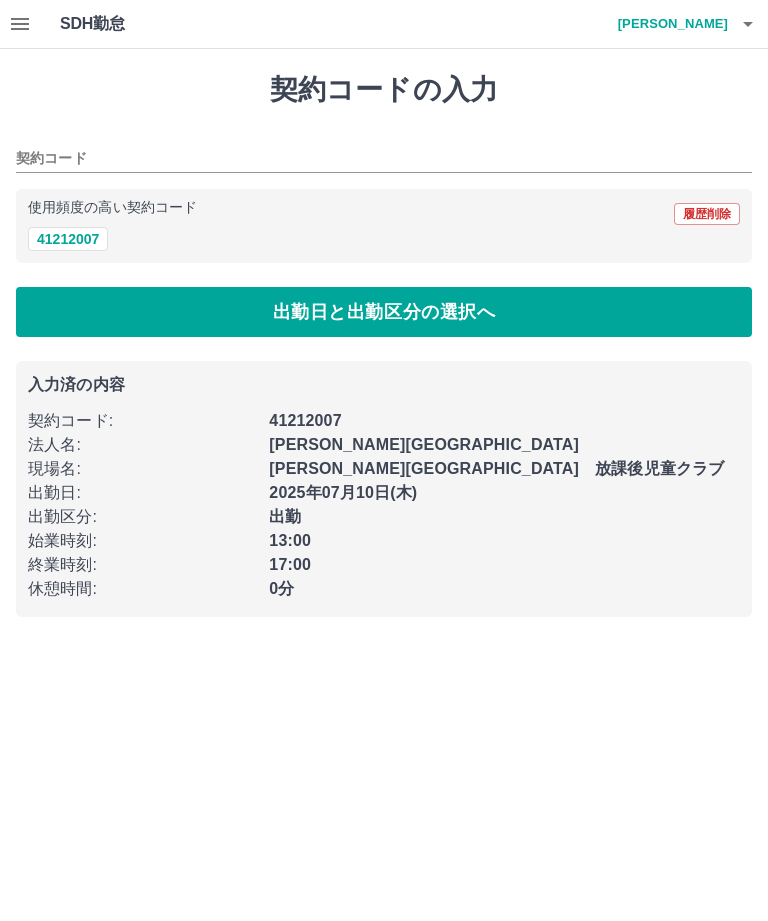 type on "********" 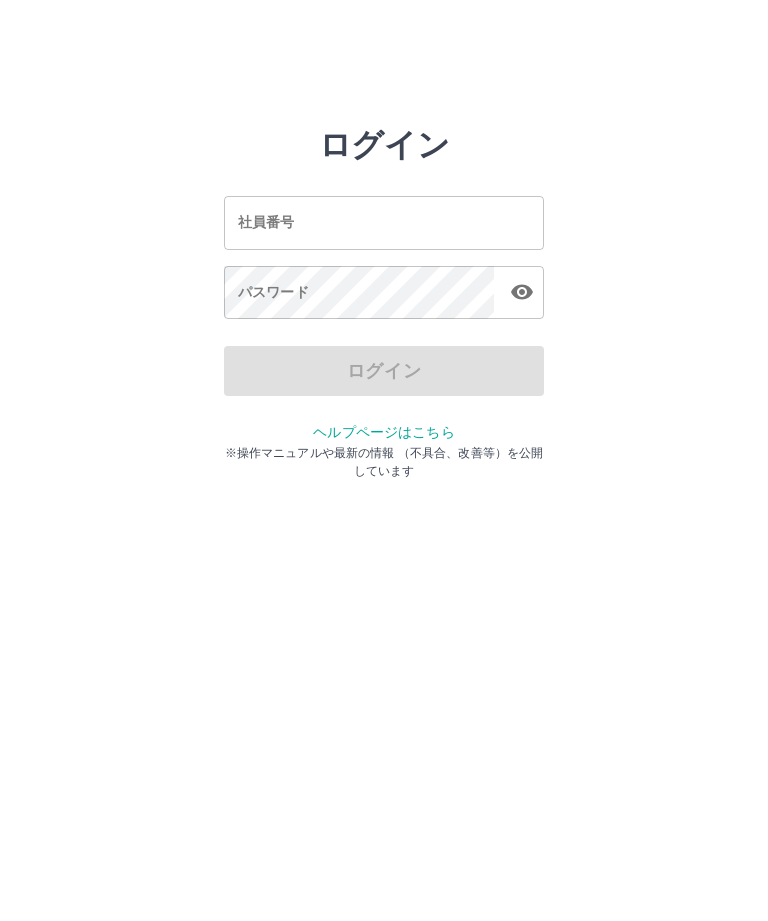 scroll, scrollTop: 0, scrollLeft: 0, axis: both 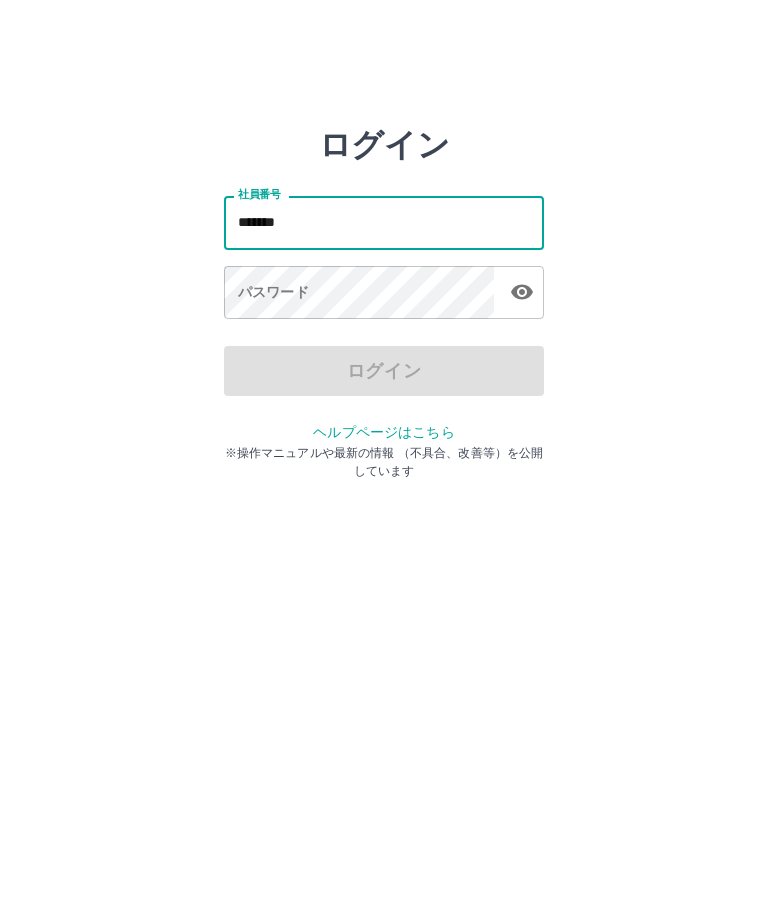 type on "*******" 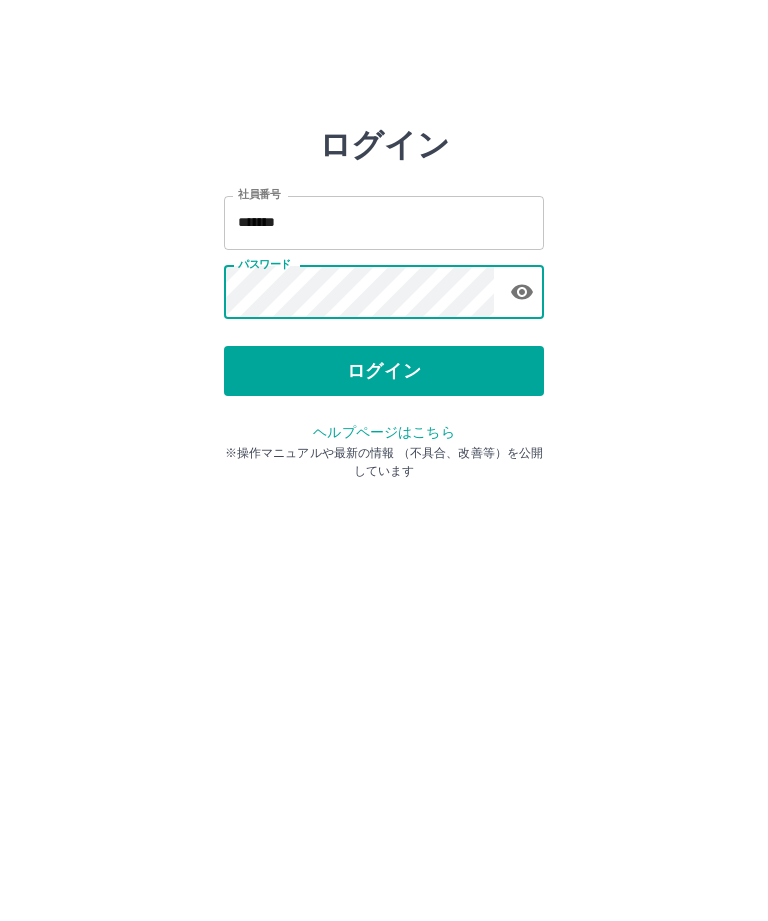 click on "ログイン" at bounding box center (384, 371) 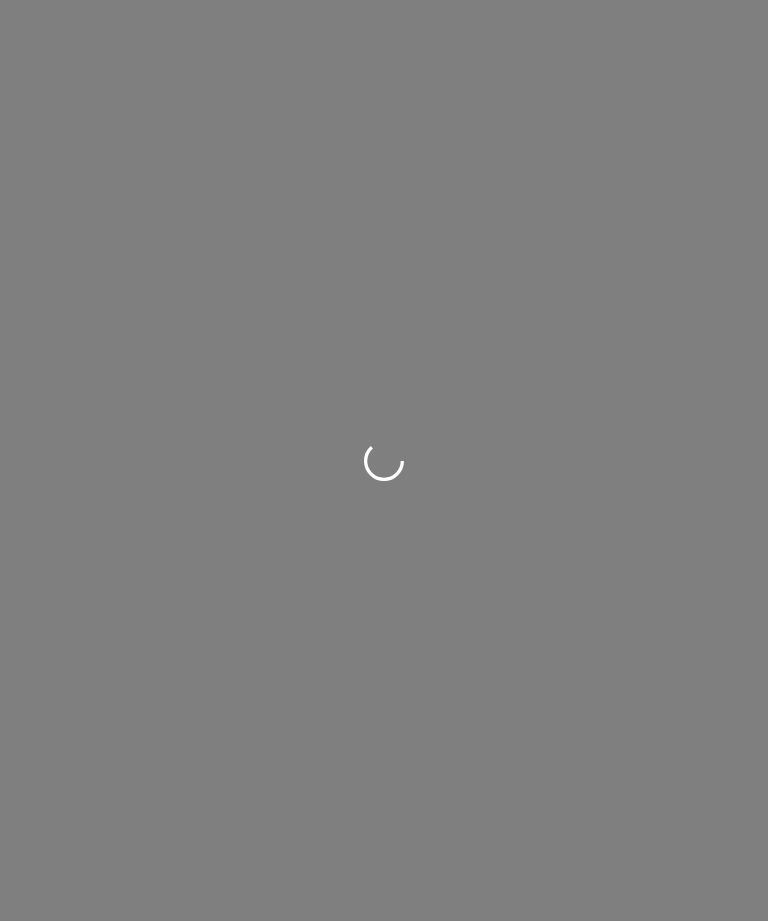 scroll, scrollTop: 0, scrollLeft: 0, axis: both 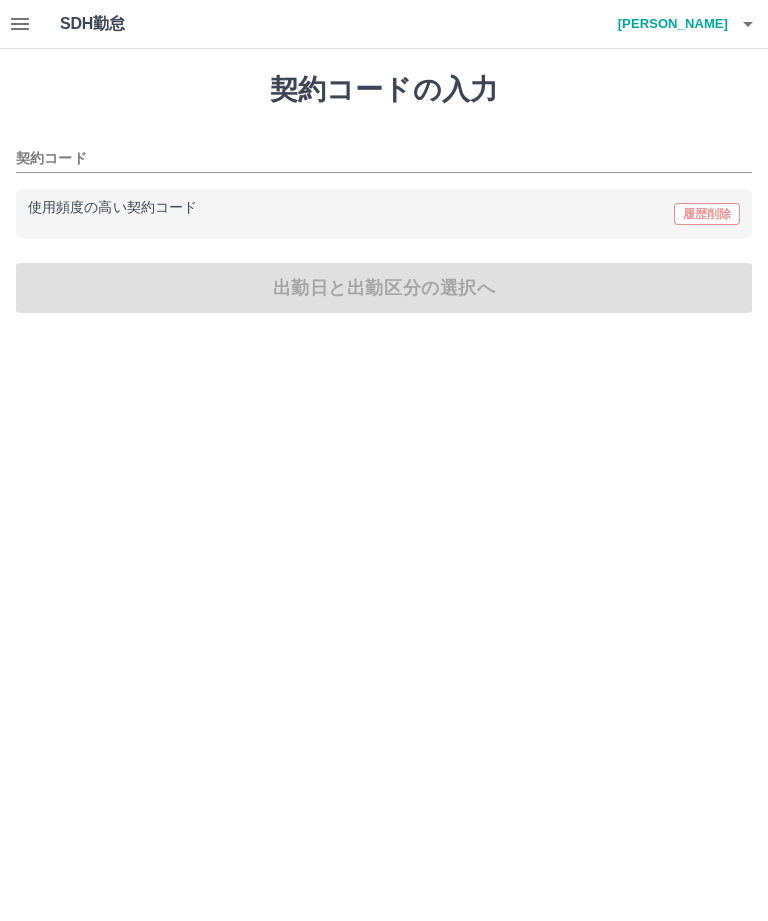type on "********" 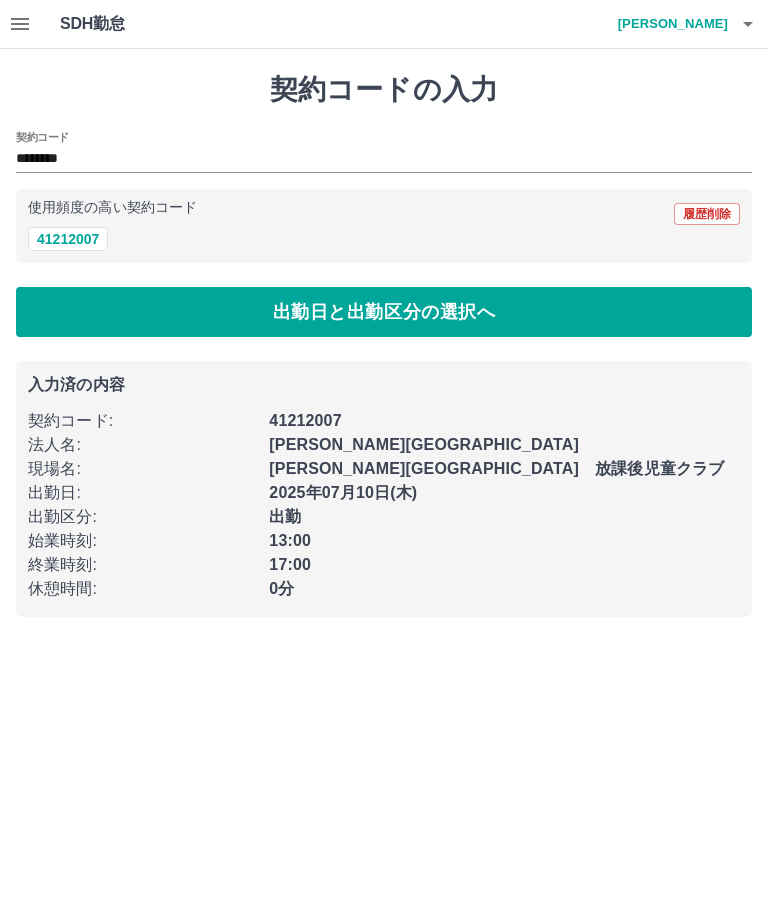 click on "41212007" at bounding box center (68, 239) 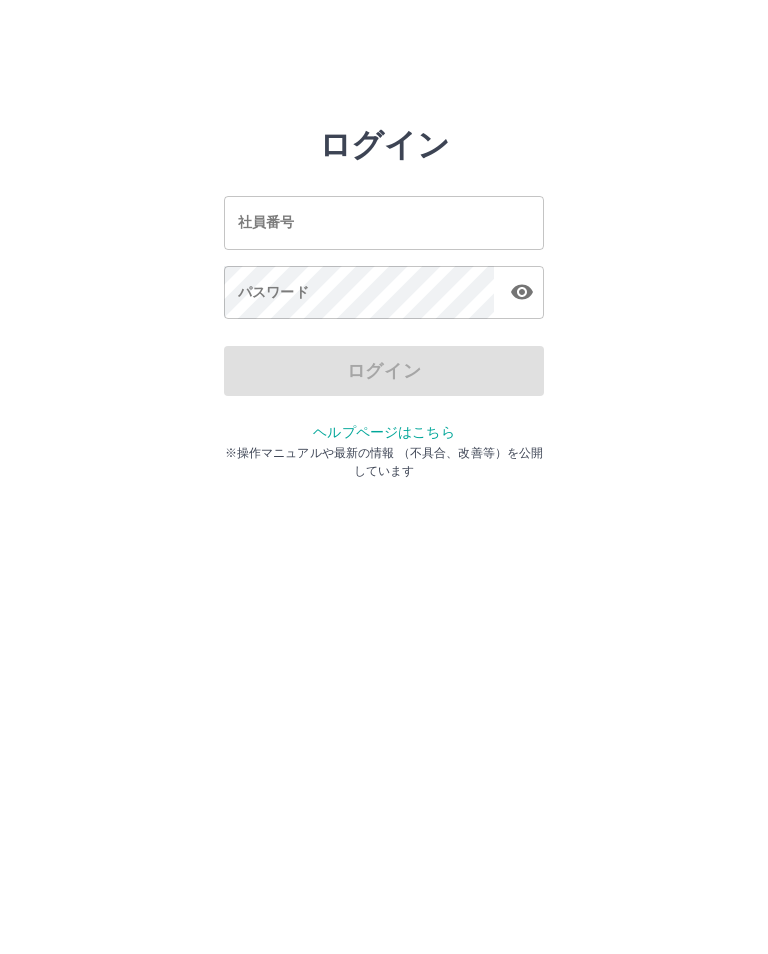 scroll, scrollTop: 0, scrollLeft: 0, axis: both 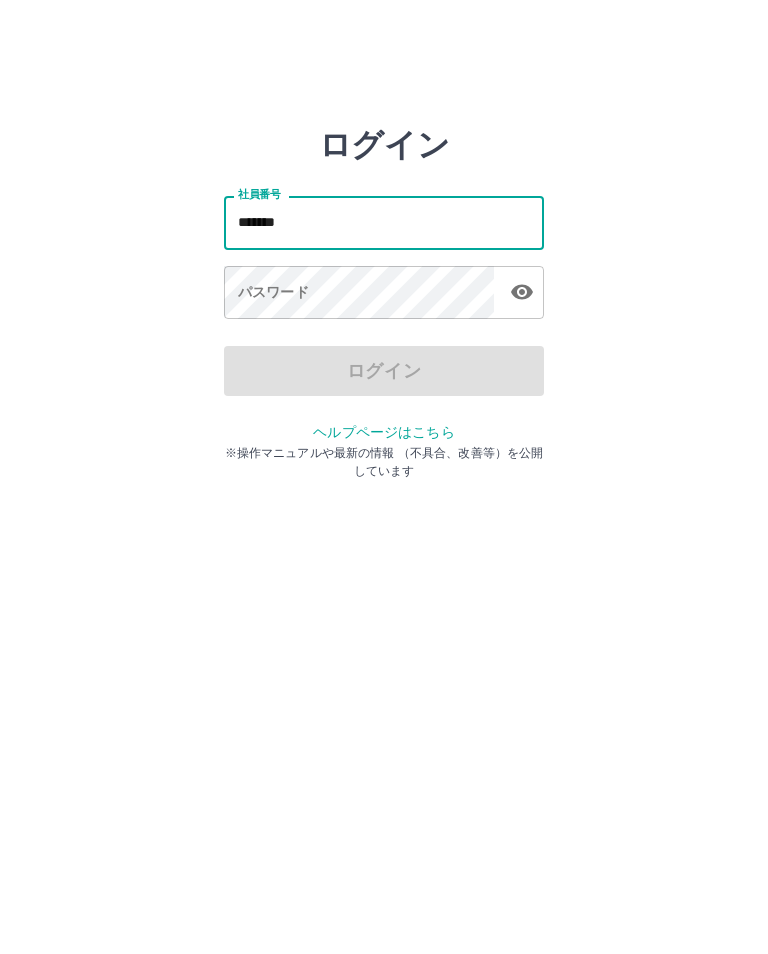 type on "*******" 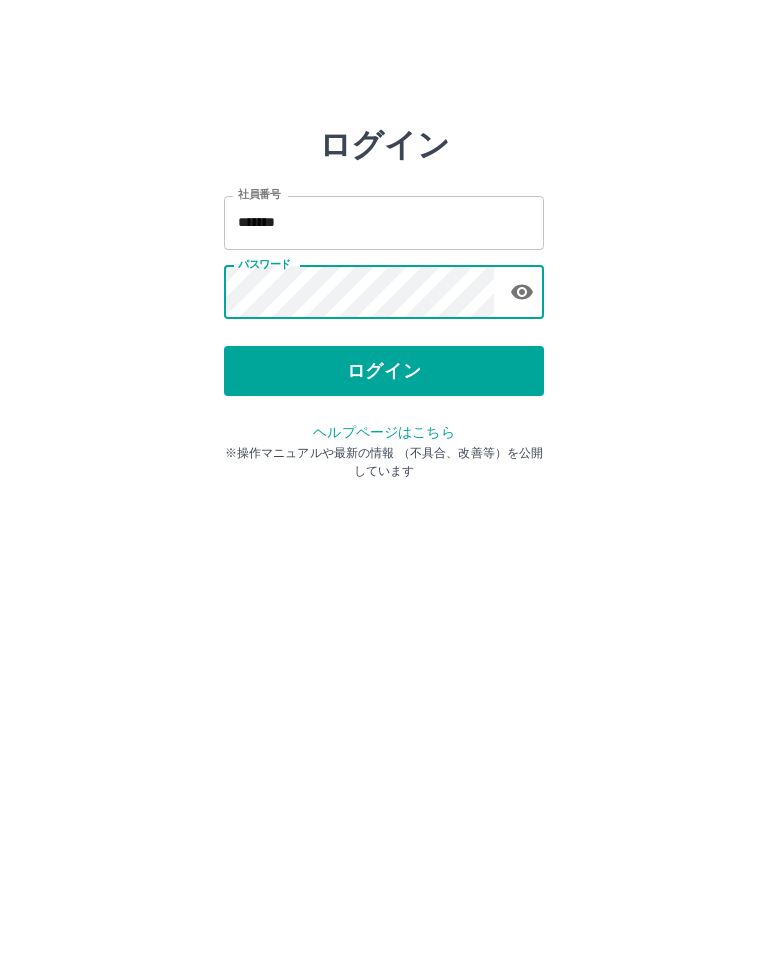 click on "ログイン" at bounding box center [384, 371] 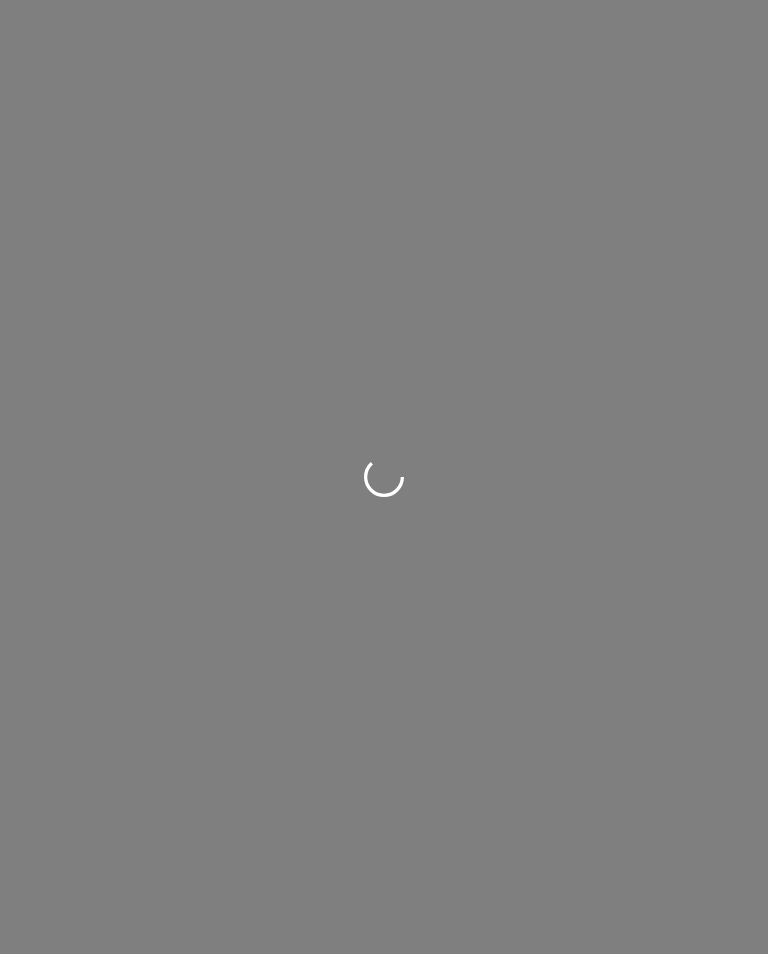 scroll, scrollTop: 0, scrollLeft: 0, axis: both 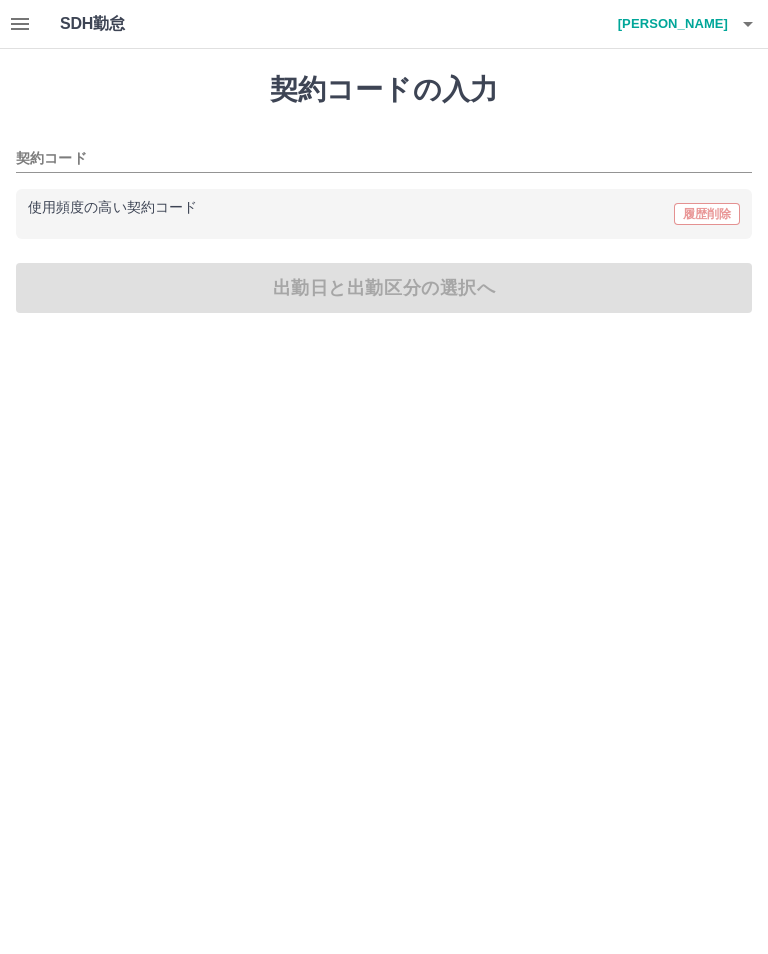 type on "********" 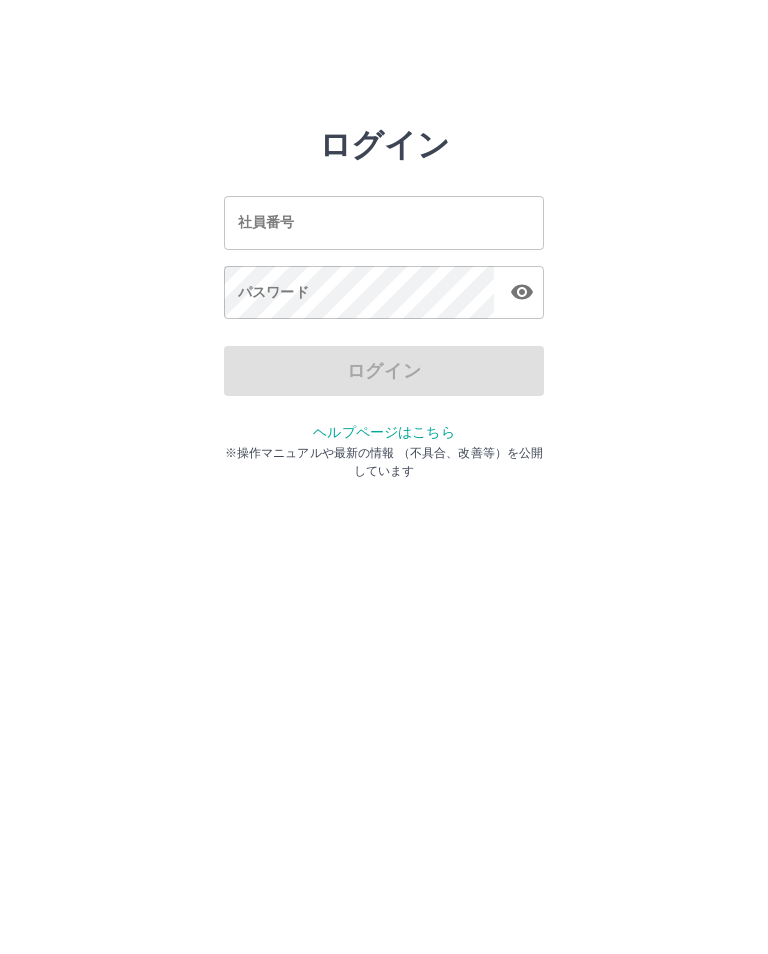 scroll, scrollTop: 0, scrollLeft: 0, axis: both 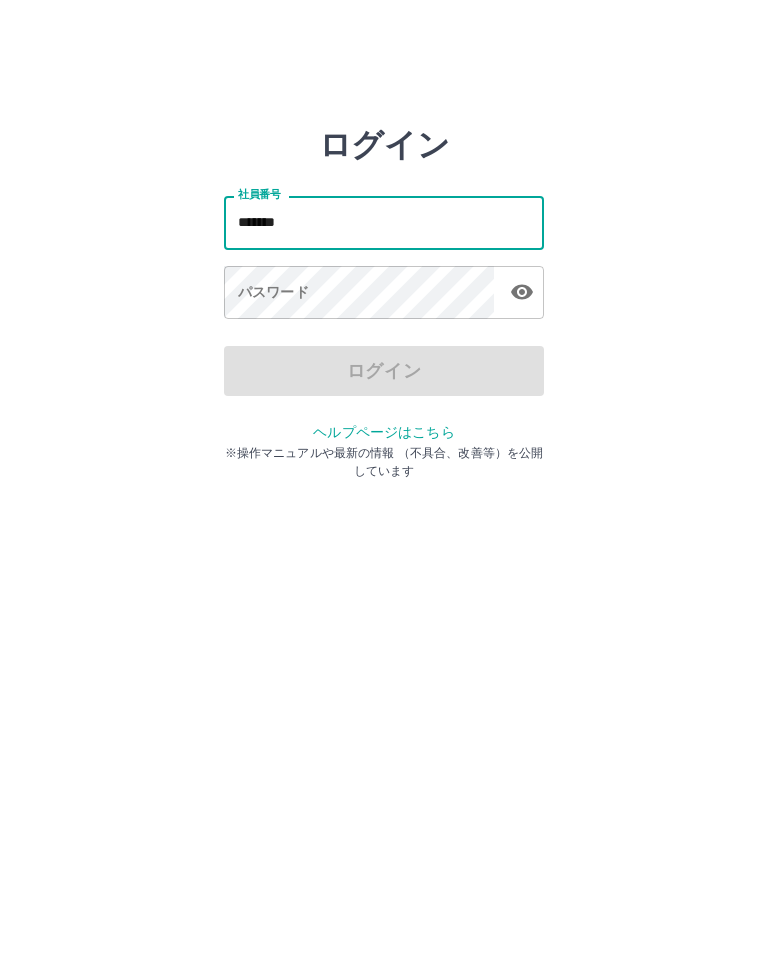 type on "*******" 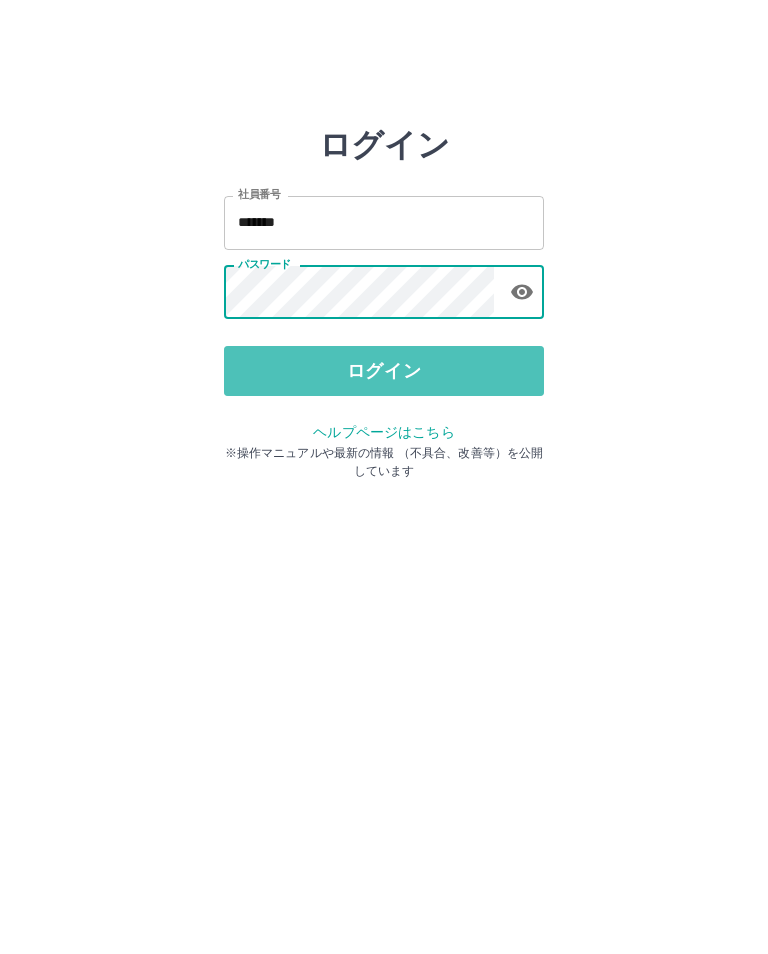 click on "ログイン" at bounding box center (384, 371) 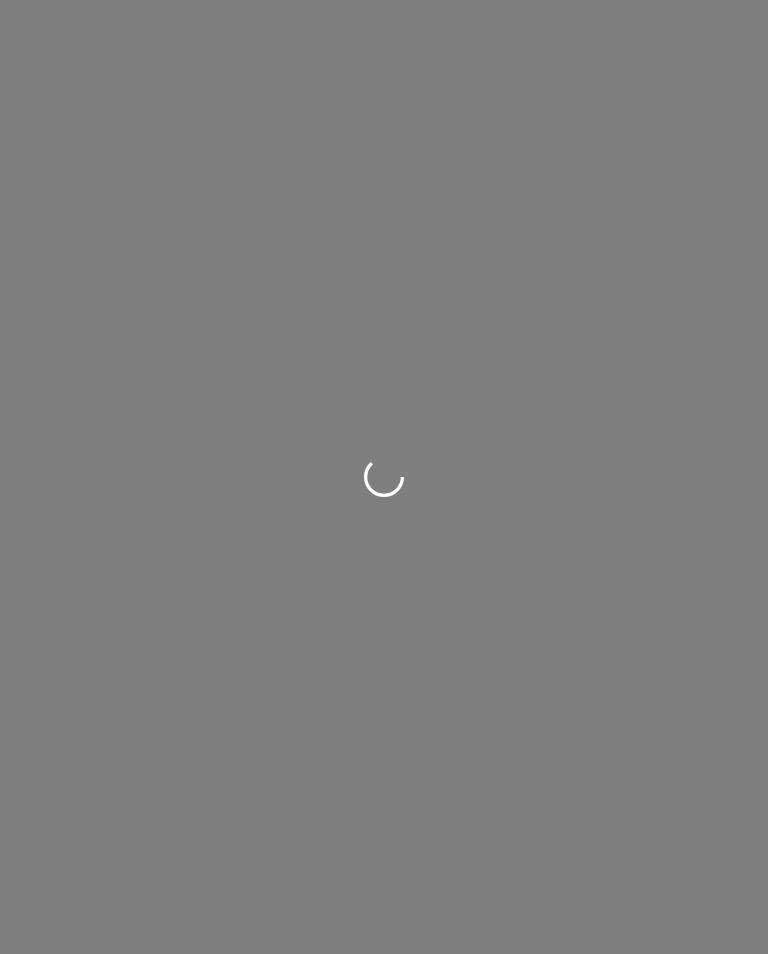 scroll, scrollTop: 0, scrollLeft: 0, axis: both 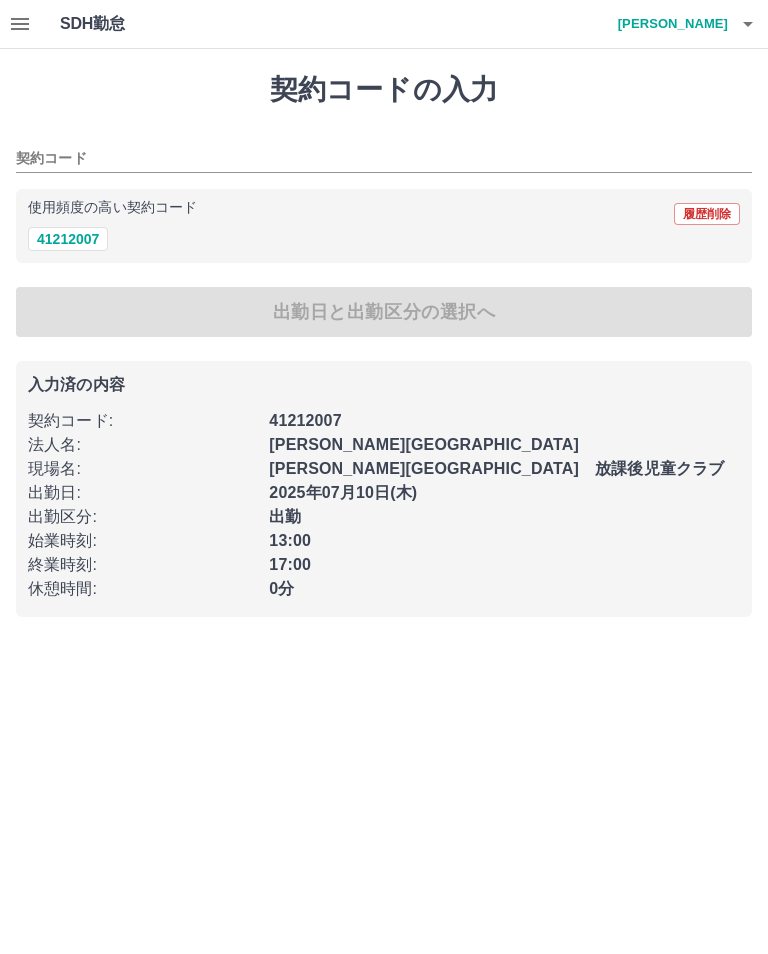type on "********" 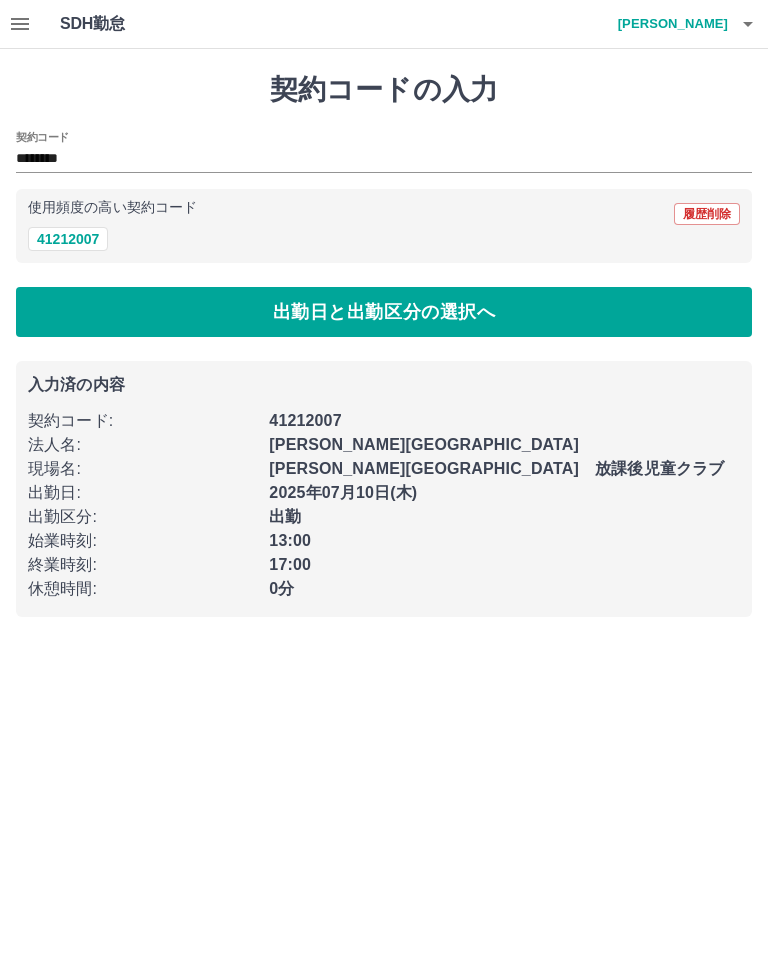 click on "契約コードの入力 契約コード ******** 使用頻度の高い契約コード 履歴削除 41212007 出勤日と出勤区分の選択へ 入力済の内容 契約コード : 41212007 法人名 : [PERSON_NAME][GEOGRAPHIC_DATA] 現場名 : [PERSON_NAME][GEOGRAPHIC_DATA]　放課後児童クラブ 出勤日 : [DATE] 出勤区分 : 出勤 始業時刻 : 13:00 終業時刻 : 17:00 休憩時間 : 0分" at bounding box center (384, 345) 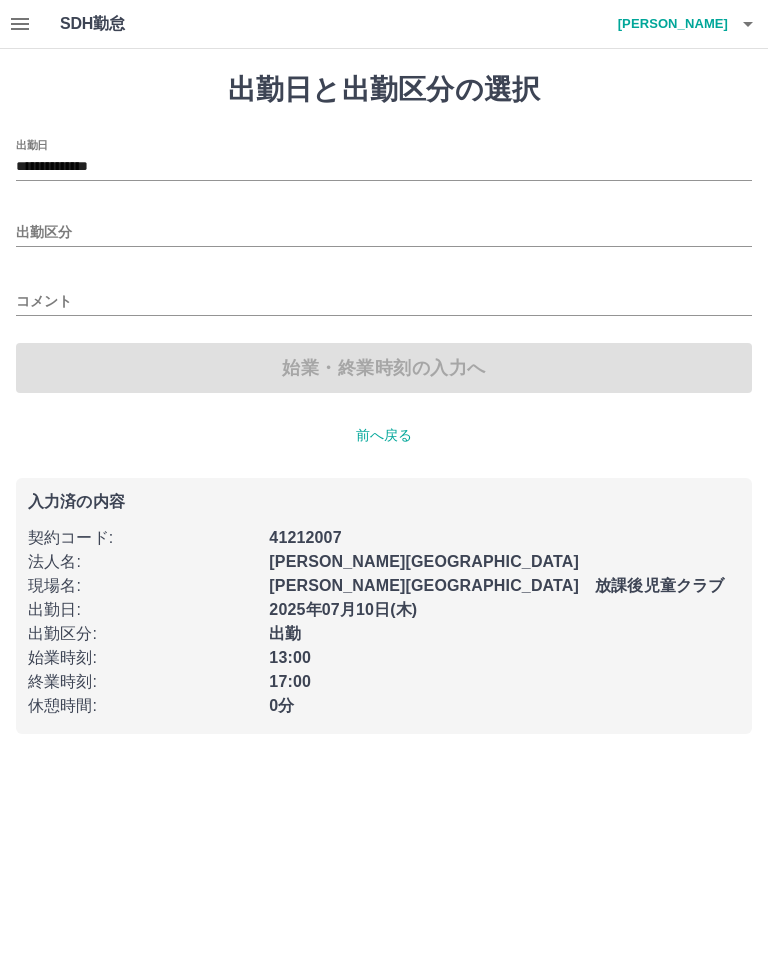 type on "**" 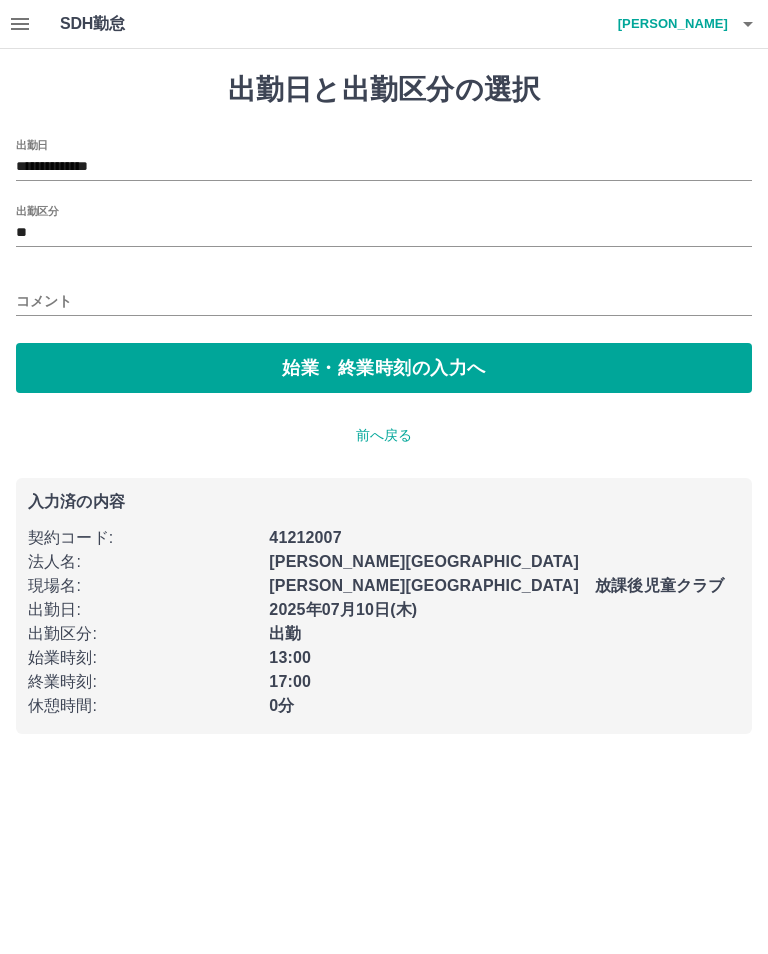 click on "**" at bounding box center (384, 233) 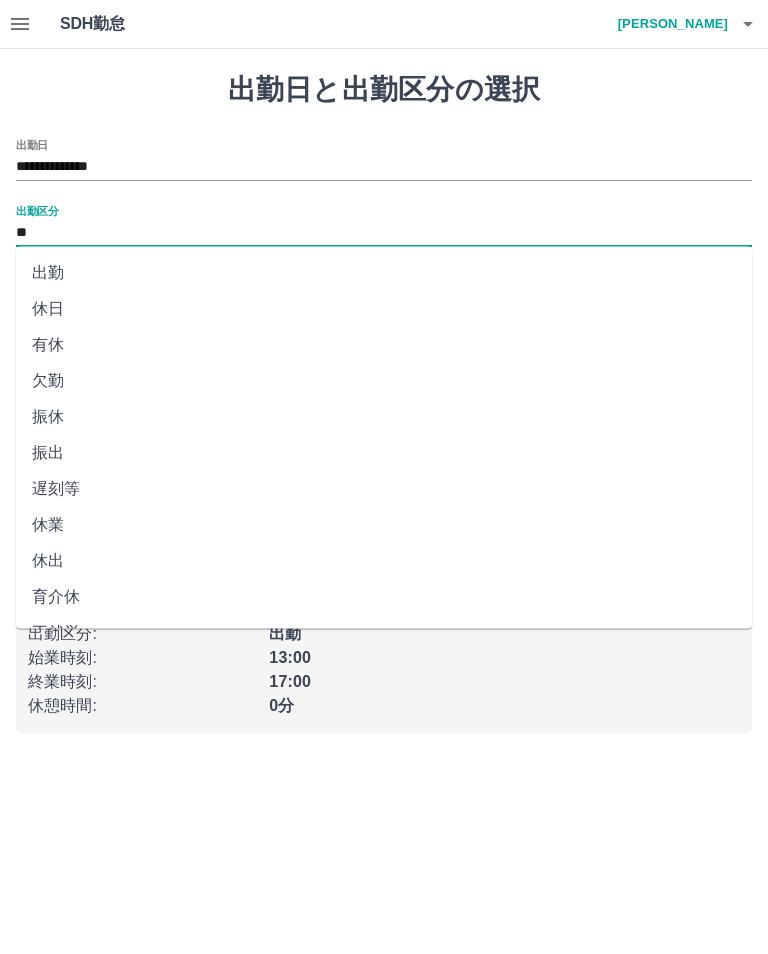 click on "**********" at bounding box center [384, 167] 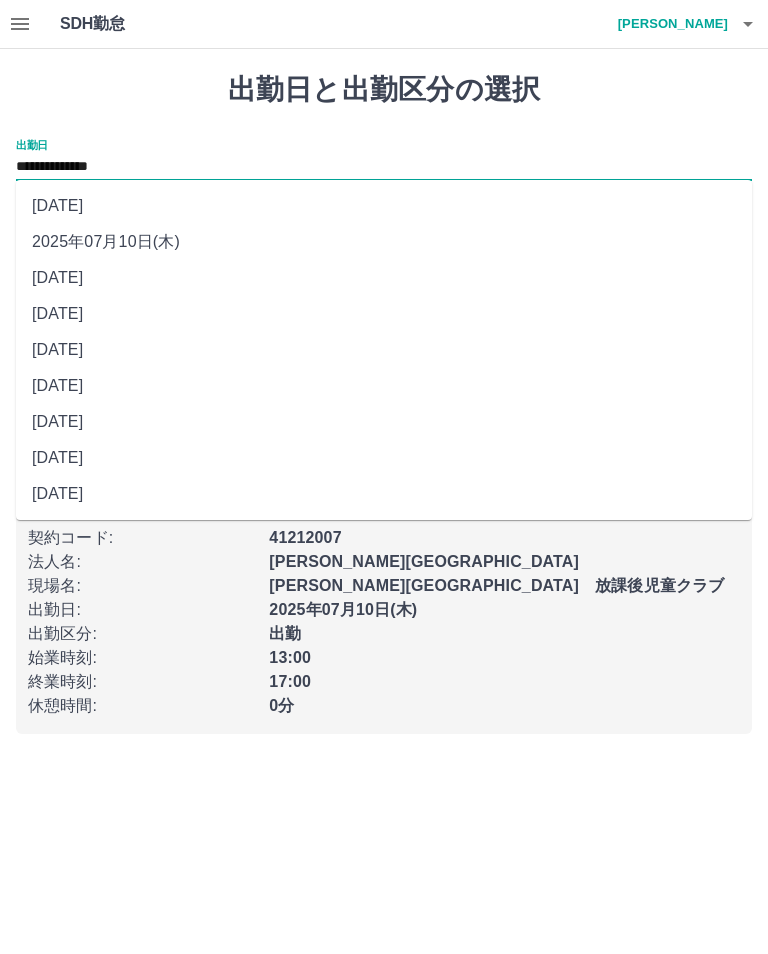 click on "2025年07月10日(木)" at bounding box center [384, 242] 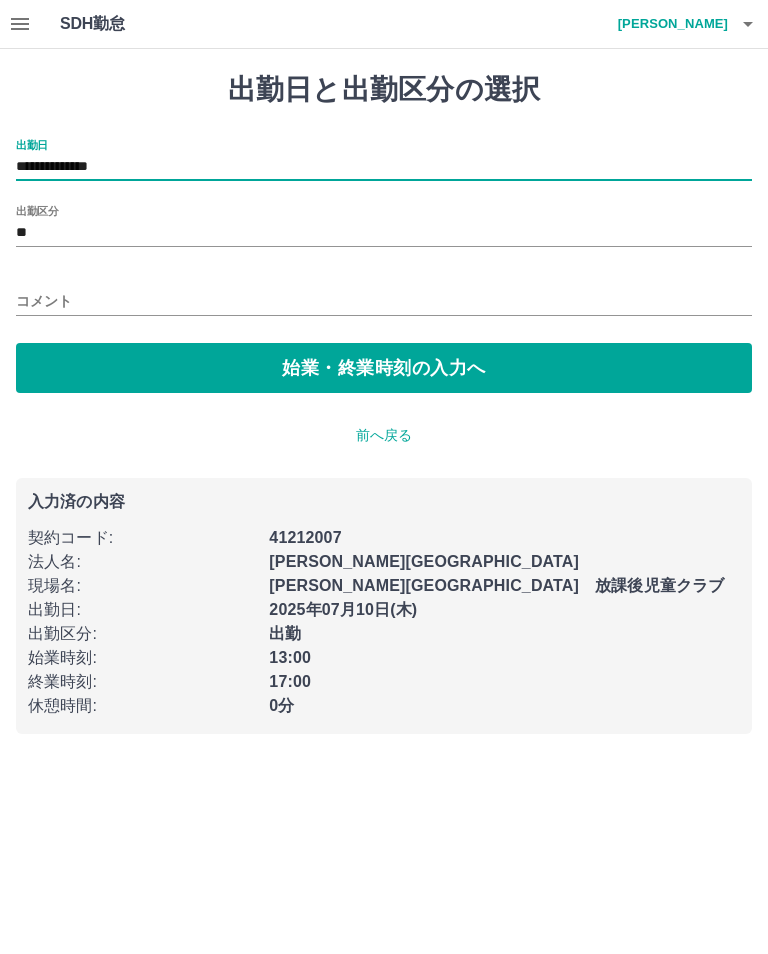 click on "**" at bounding box center (384, 233) 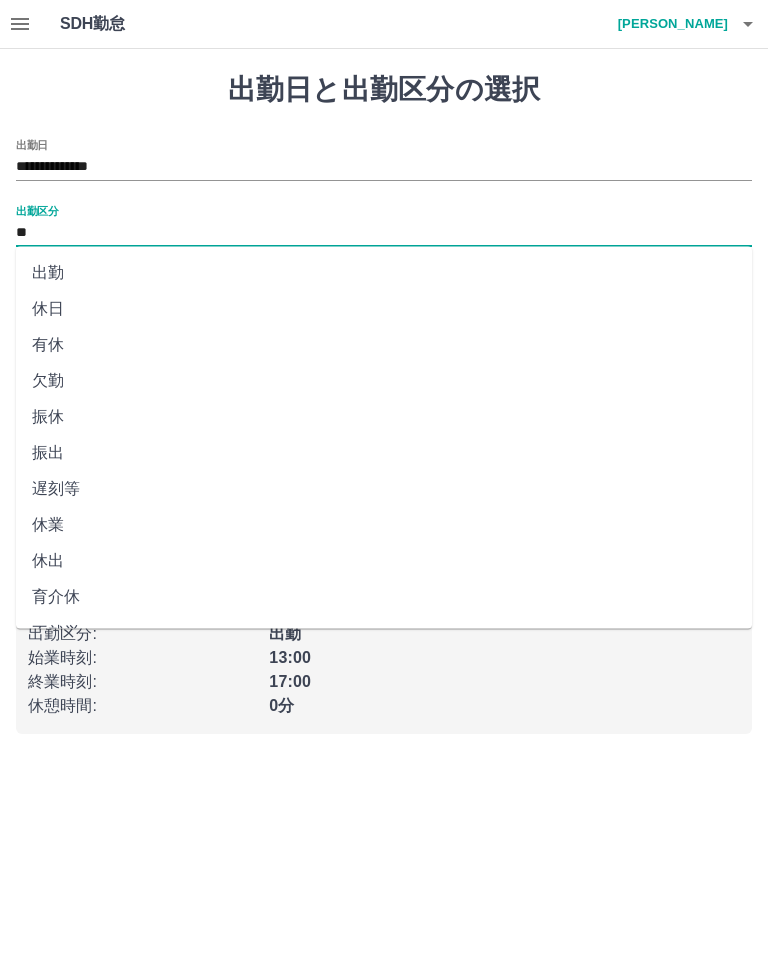 click on "**********" at bounding box center (384, 379) 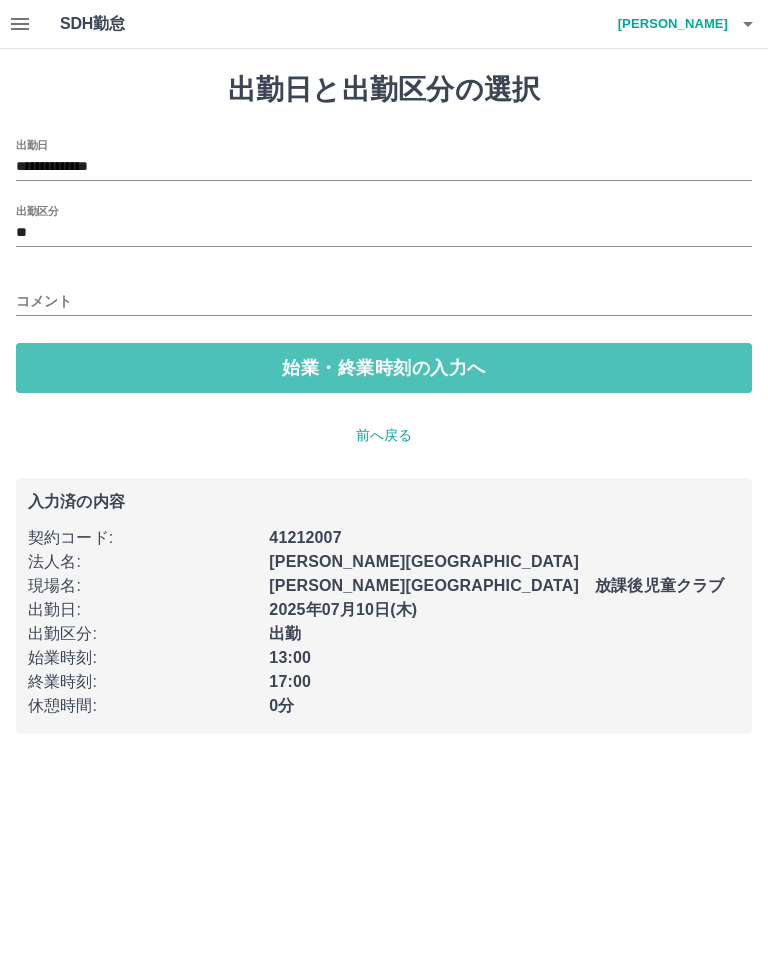 click on "始業・終業時刻の入力へ" at bounding box center (384, 368) 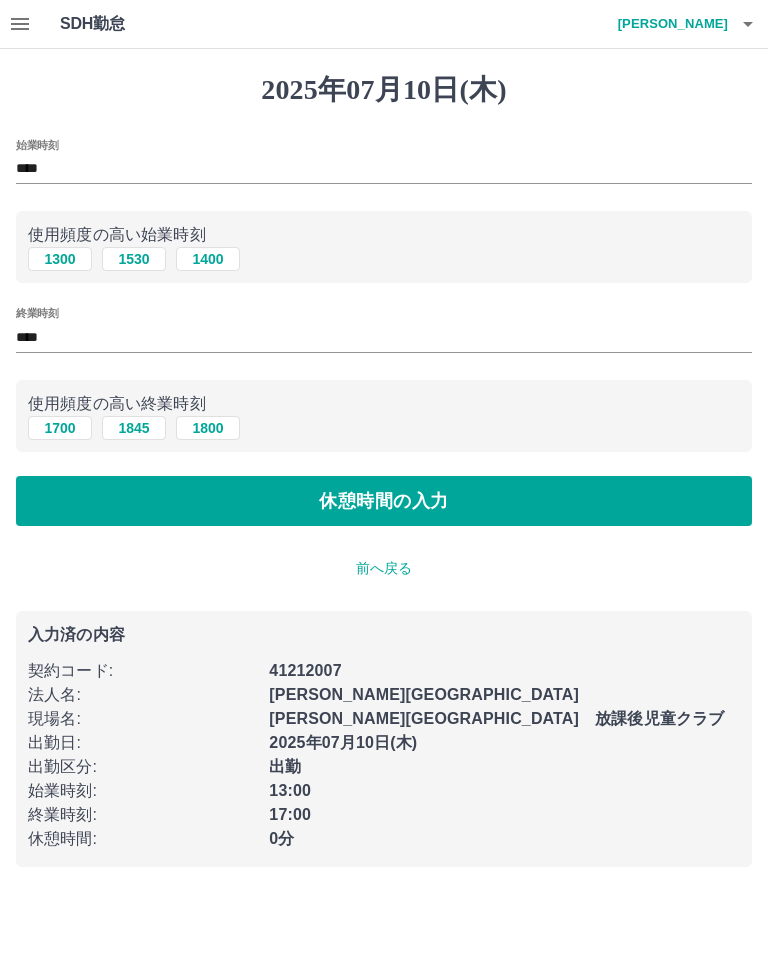 click on "****" at bounding box center [384, 169] 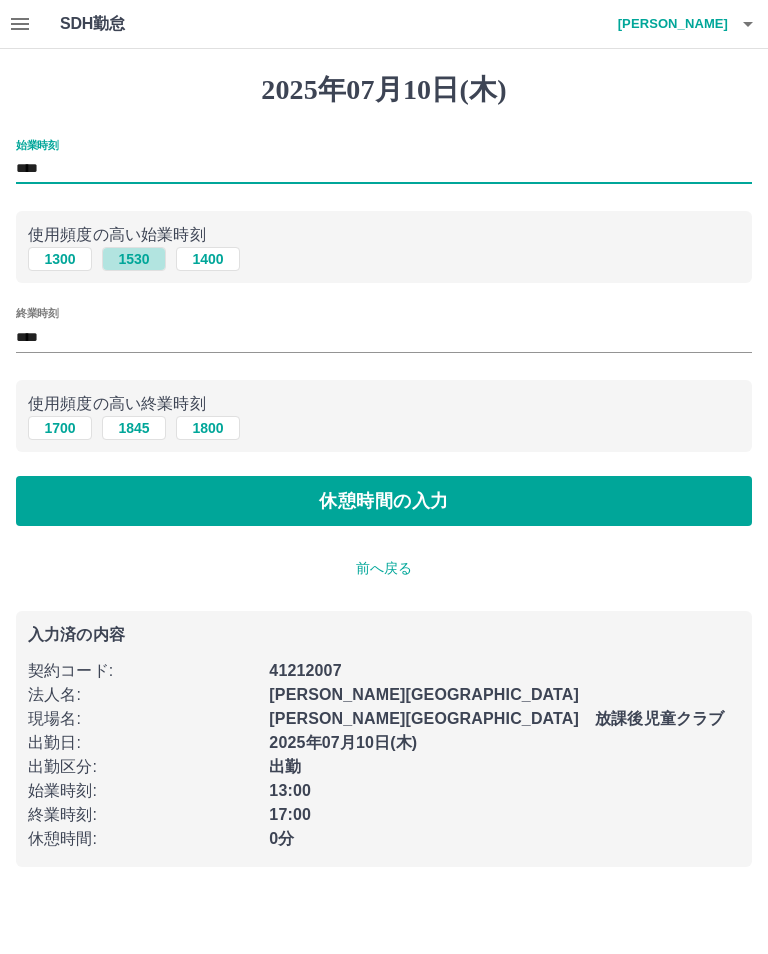 click on "1530" at bounding box center (134, 259) 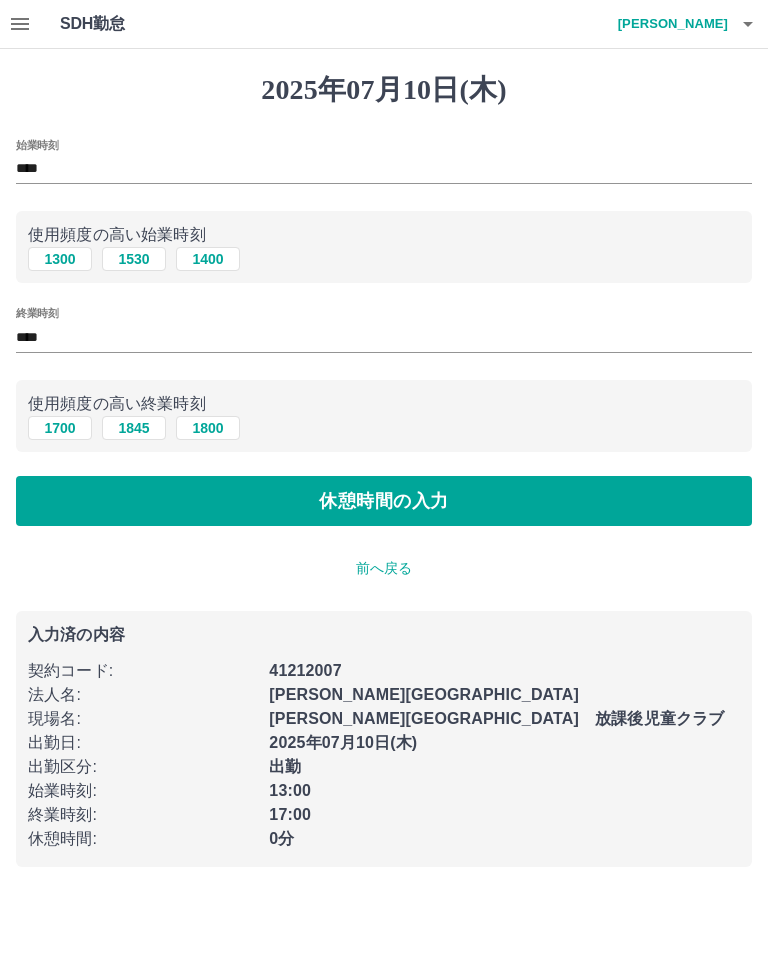 click on "****" at bounding box center [384, 337] 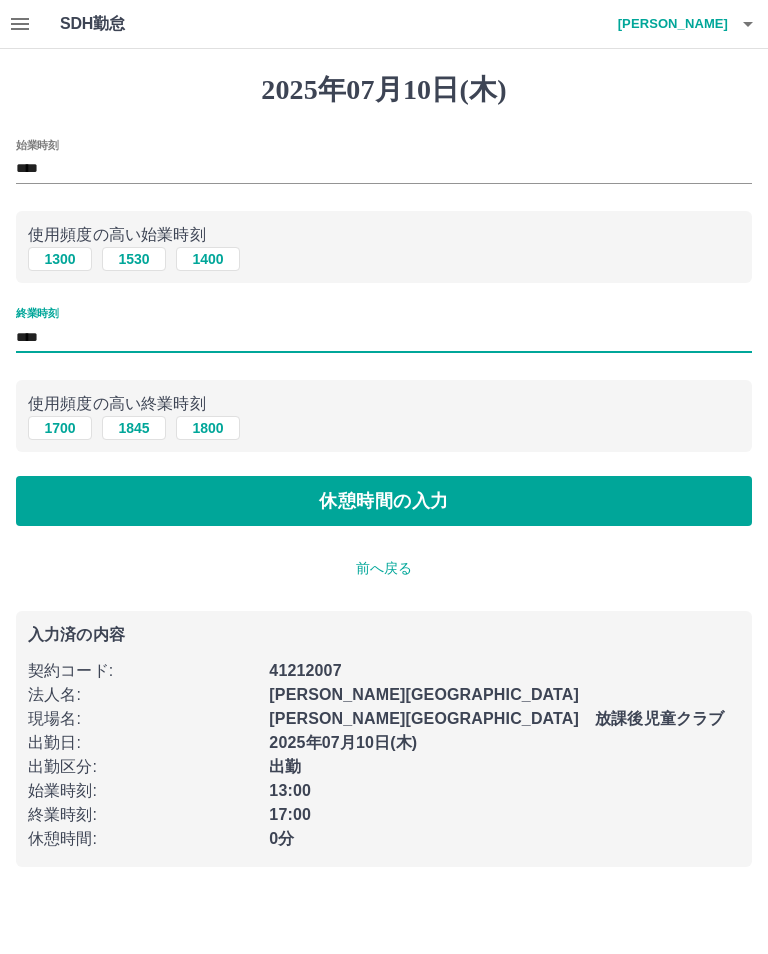 click on "1800" at bounding box center [208, 428] 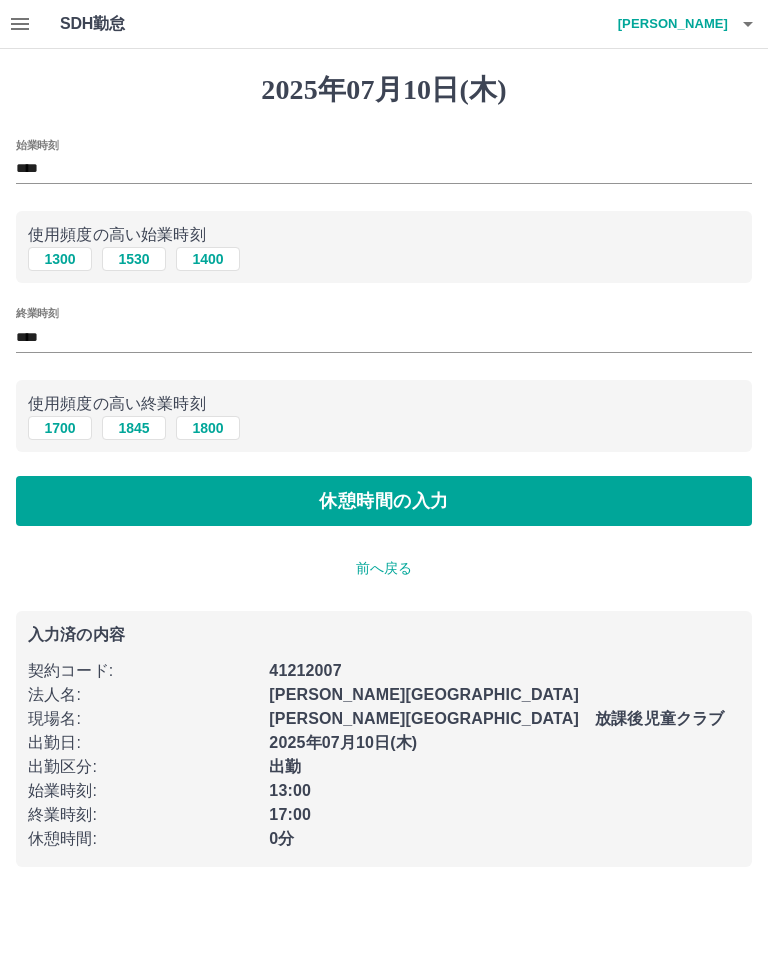 click on "休憩時間の入力" at bounding box center [384, 501] 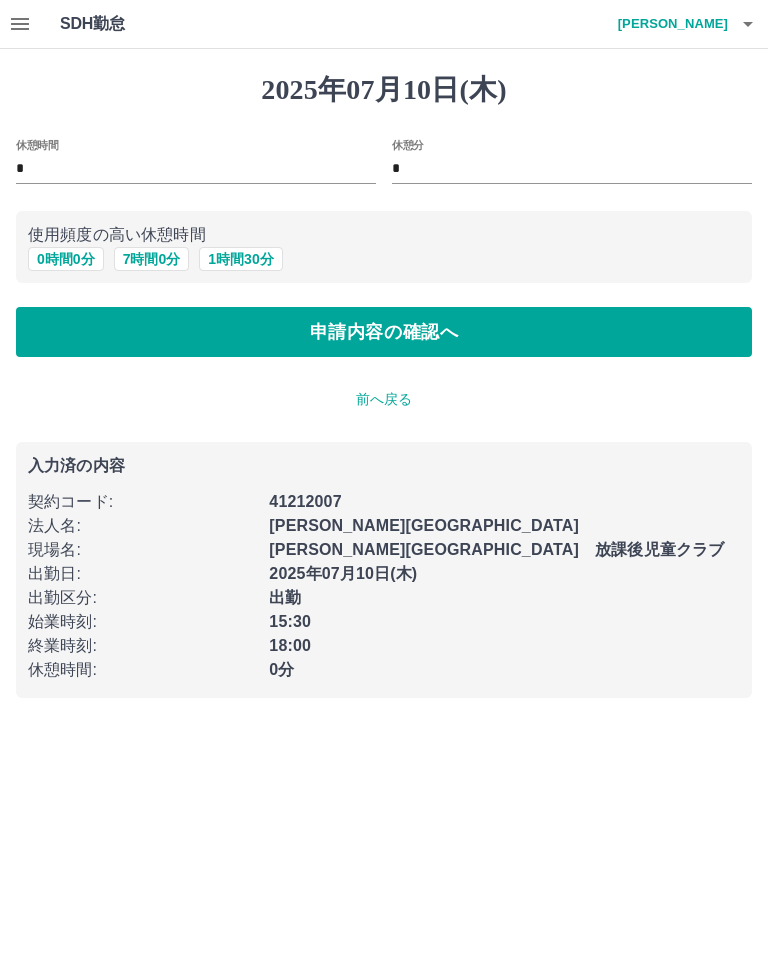 click on "申請内容の確認へ" at bounding box center [384, 332] 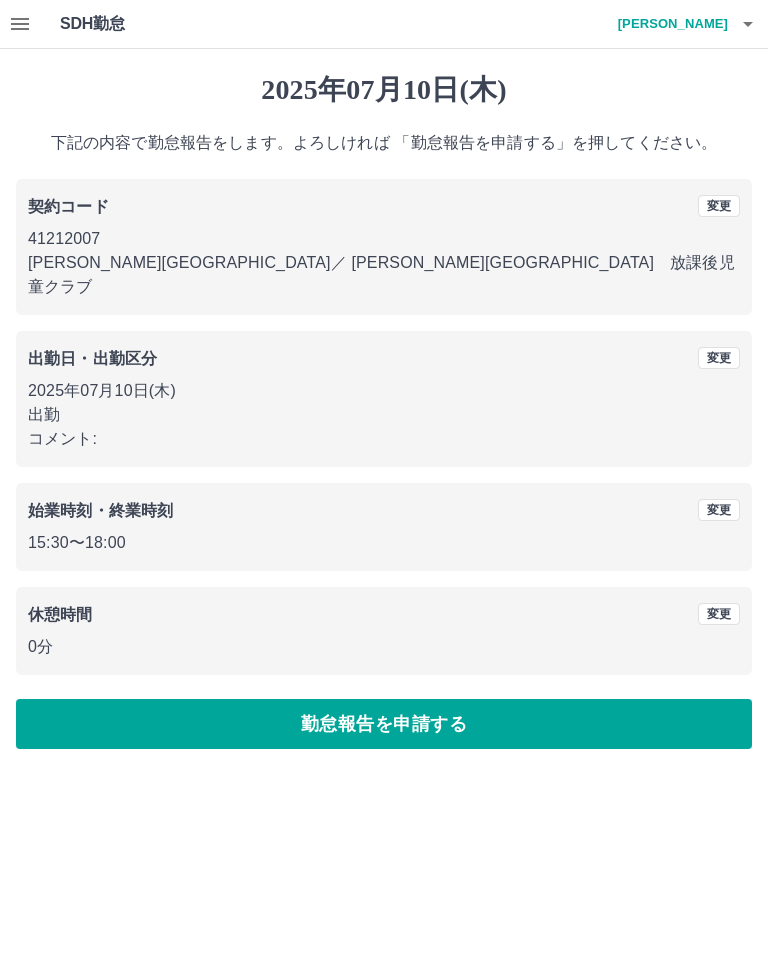 click on "勤怠報告を申請する" at bounding box center (384, 724) 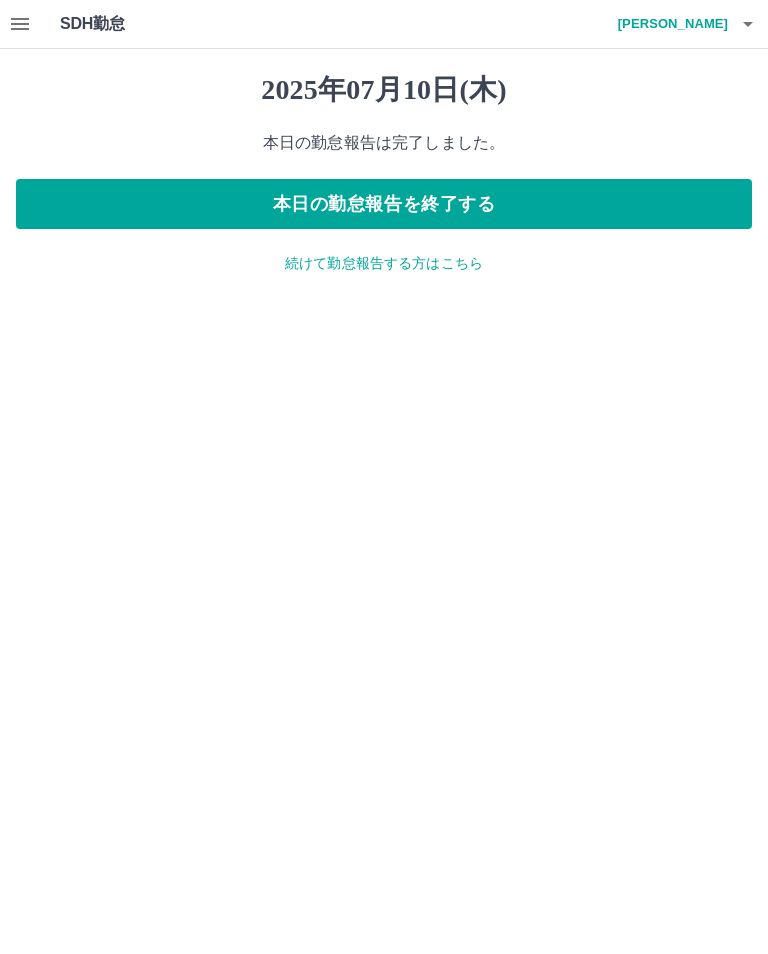 click 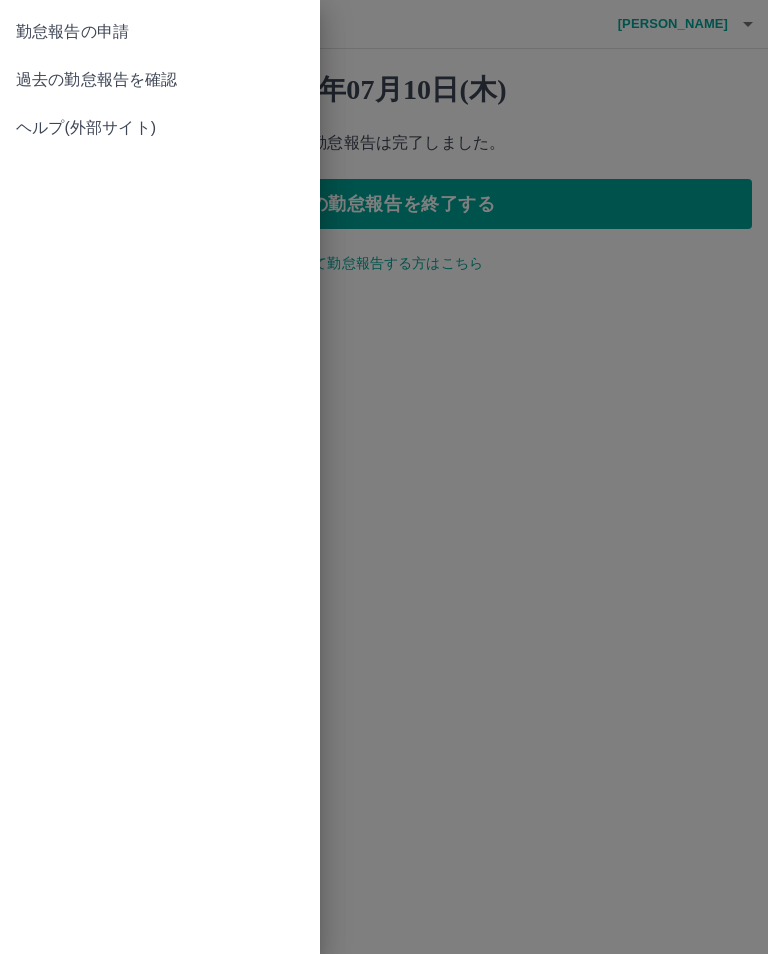 click on "勤怠報告の申請" at bounding box center (160, 32) 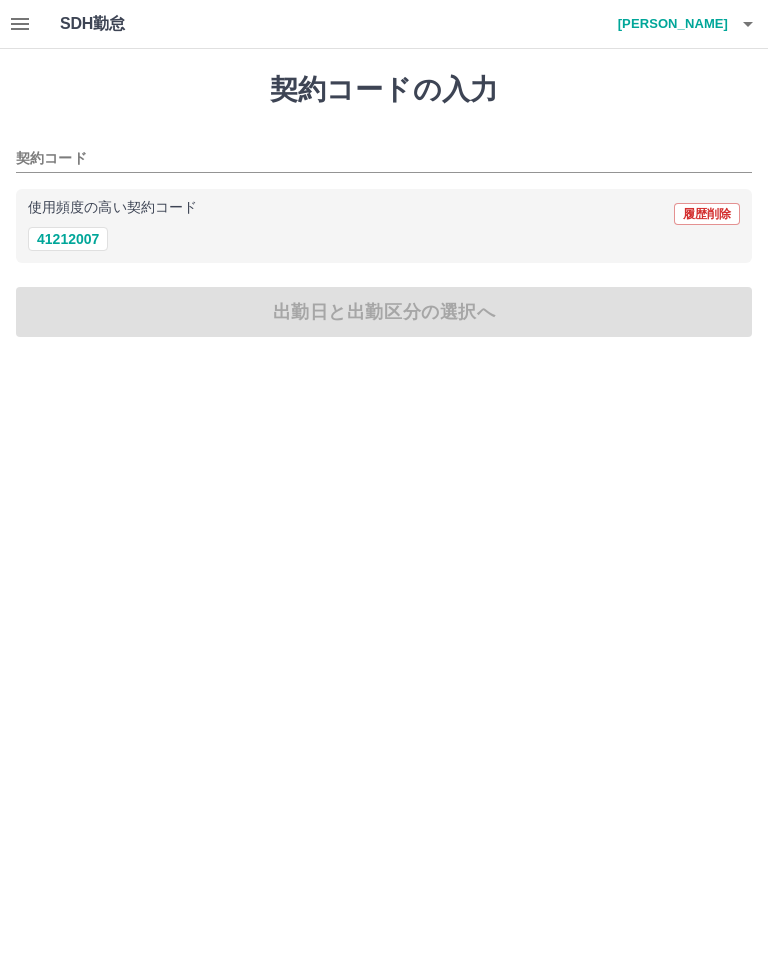 click on "契約コード" at bounding box center [369, 159] 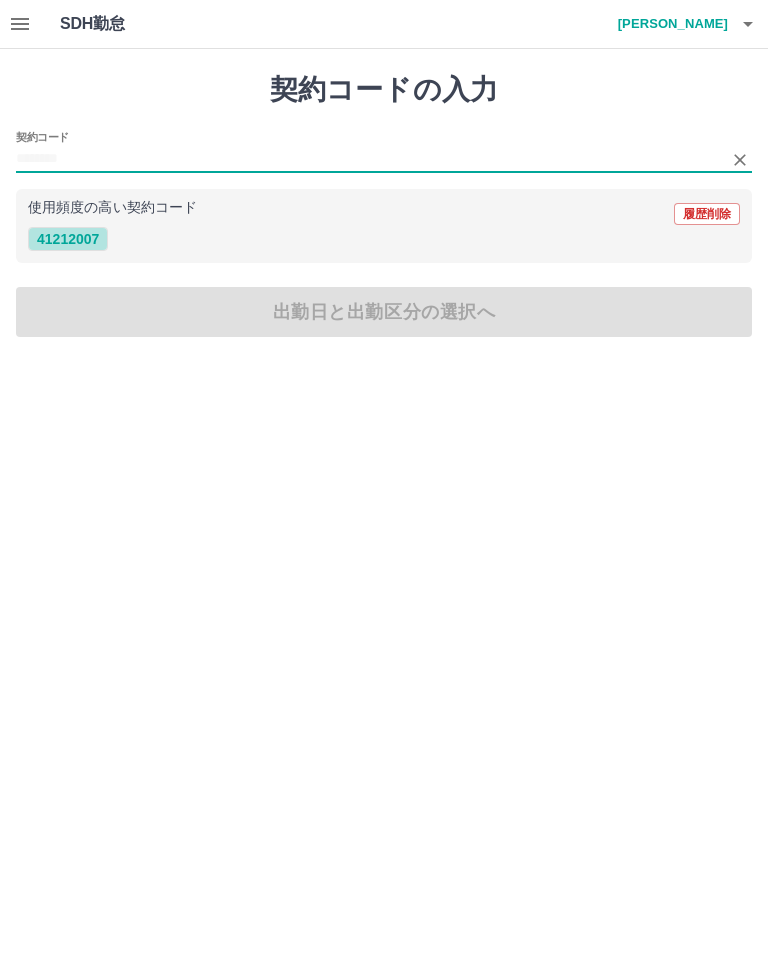 click on "41212007" at bounding box center [68, 239] 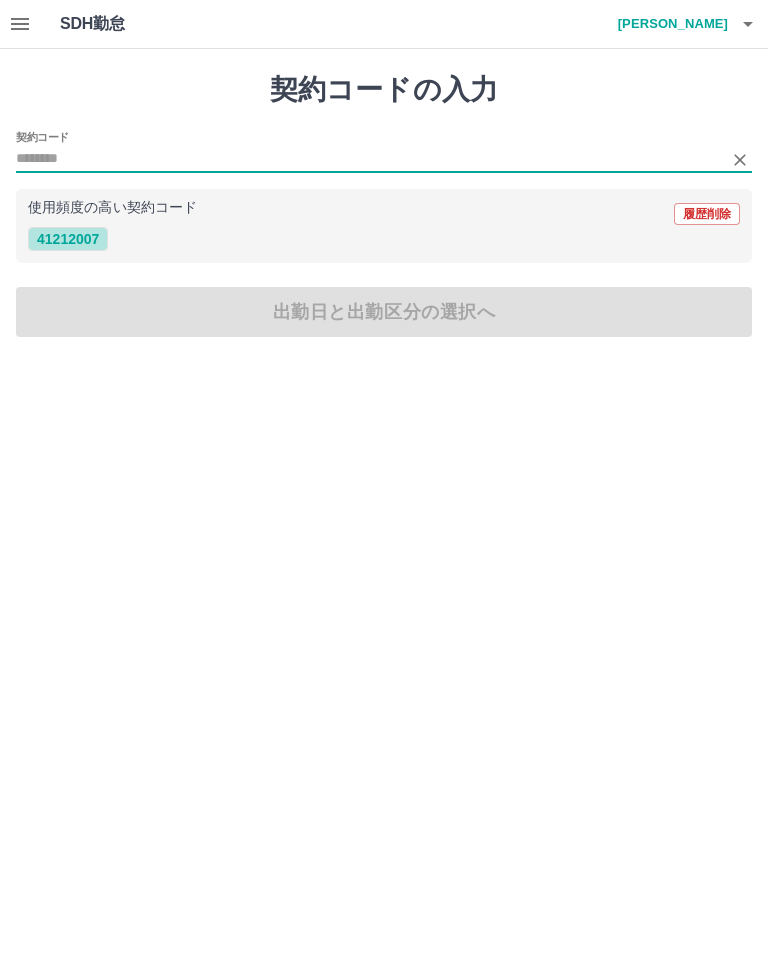 type on "********" 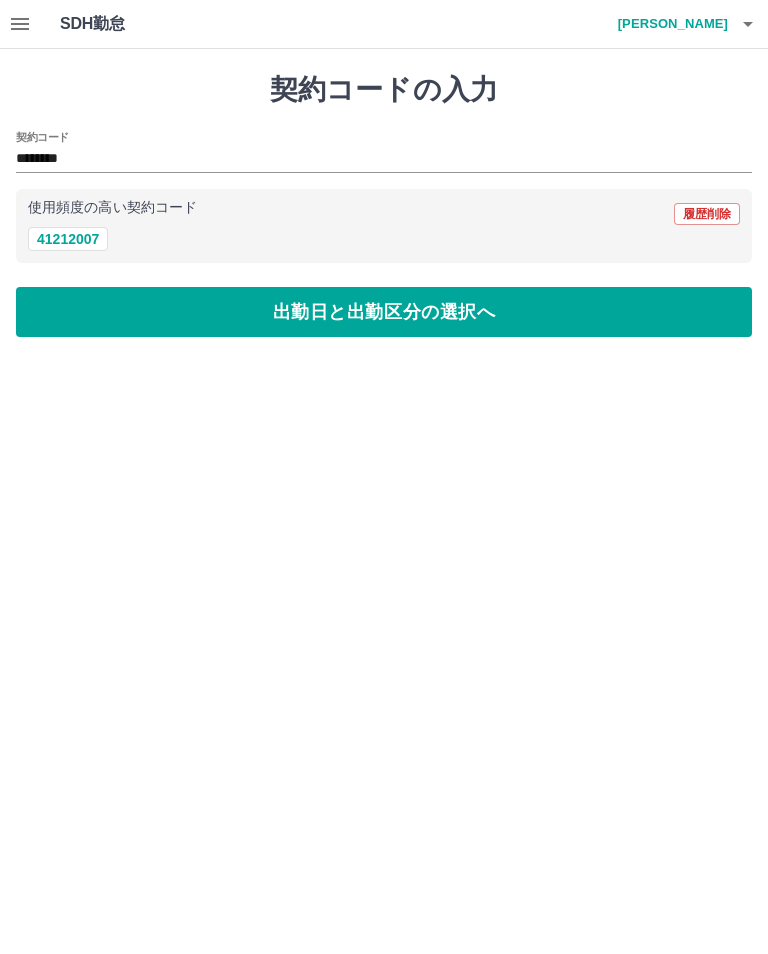 click on "出勤日と出勤区分の選択へ" at bounding box center [384, 312] 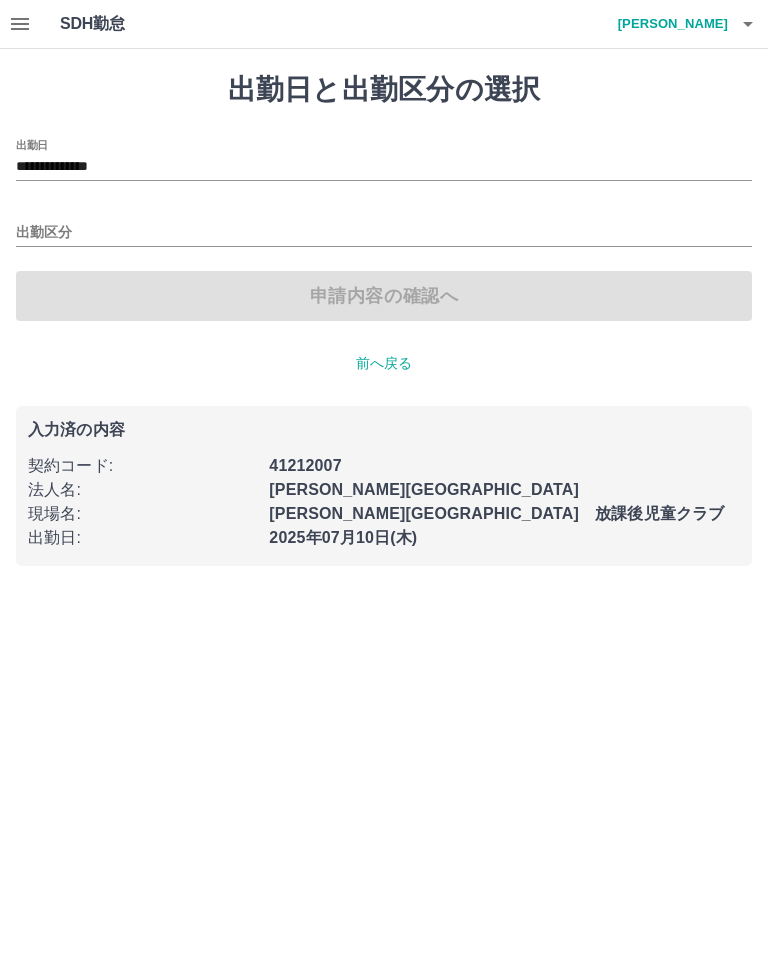click on "**********" at bounding box center [384, 167] 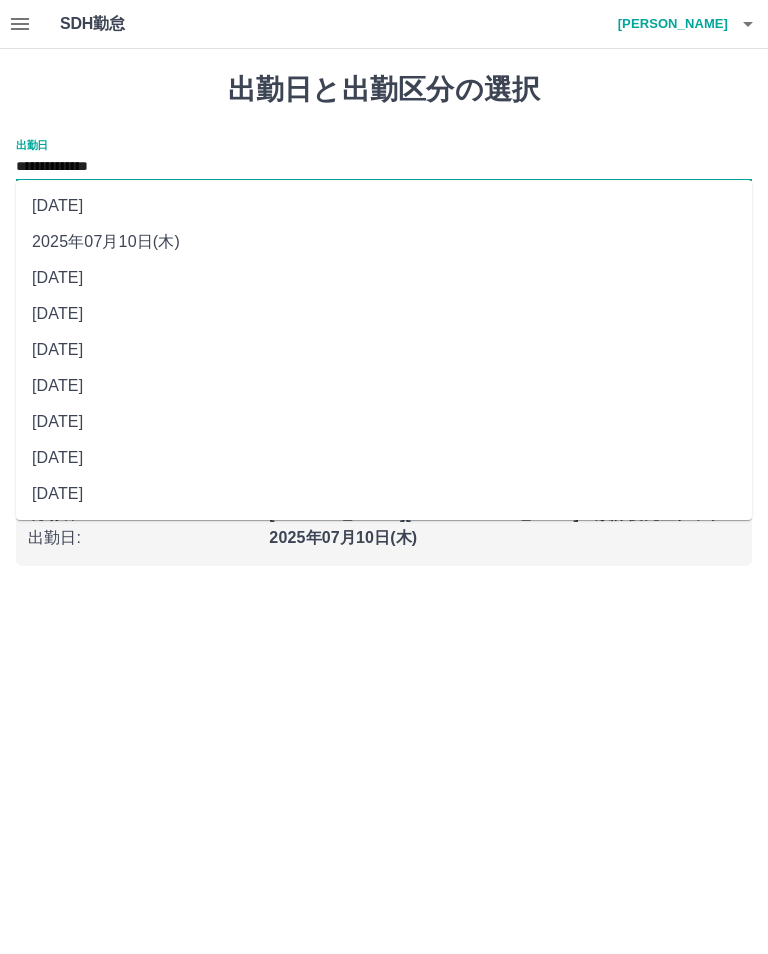 click on "2025年07月11日(金)" at bounding box center [384, 206] 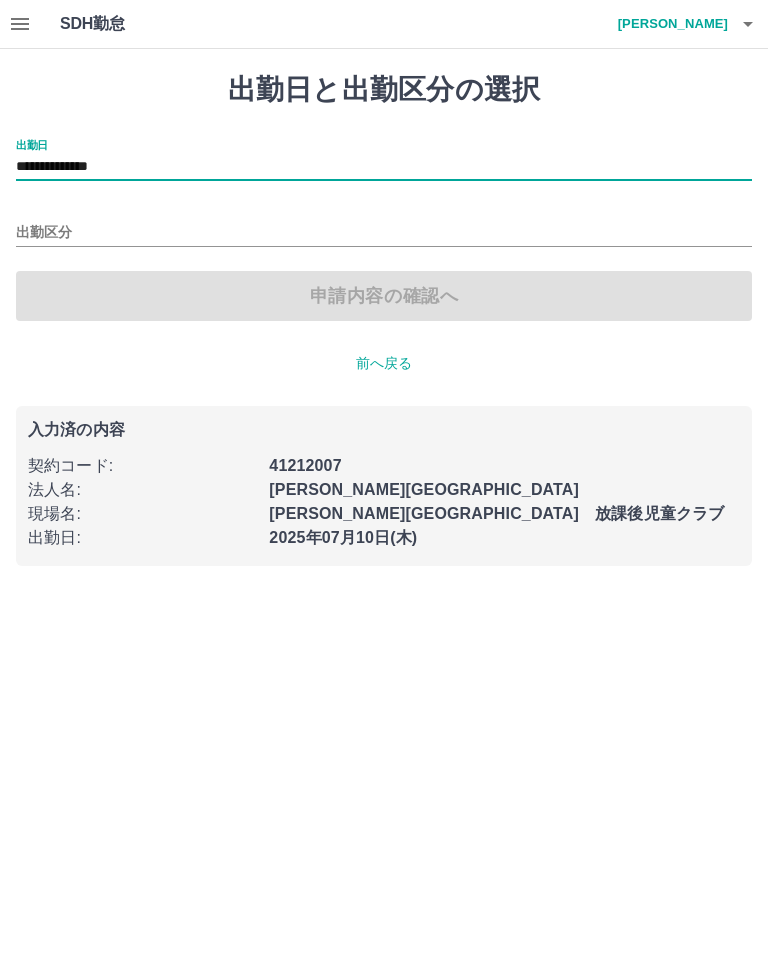 click on "出勤区分" at bounding box center [384, 233] 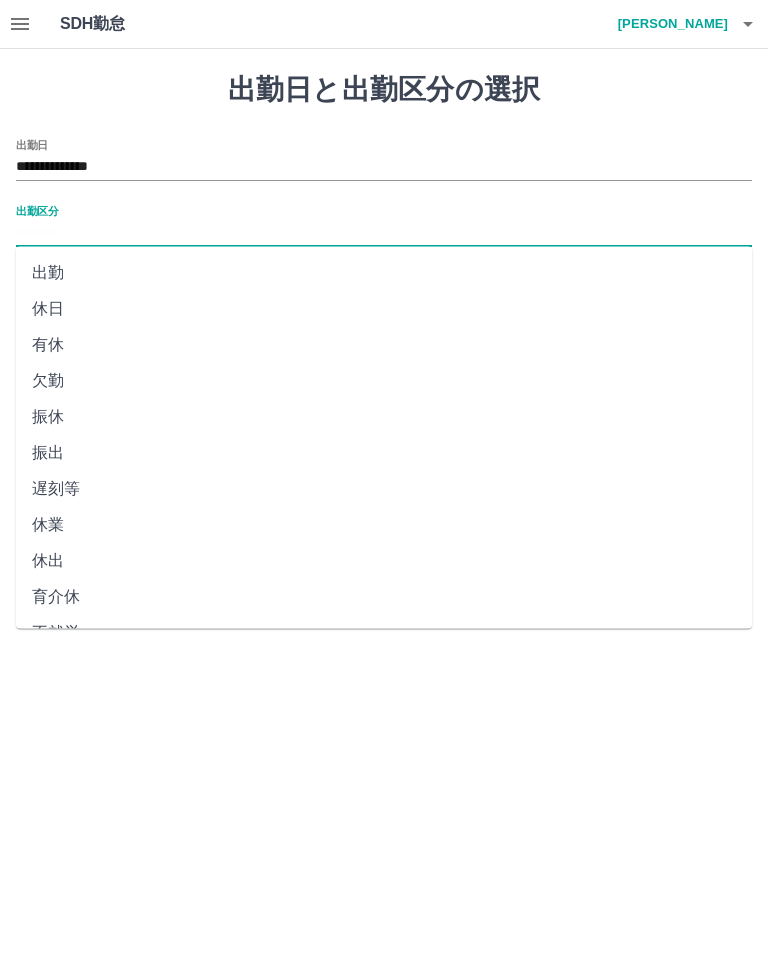 click on "休日" at bounding box center [384, 309] 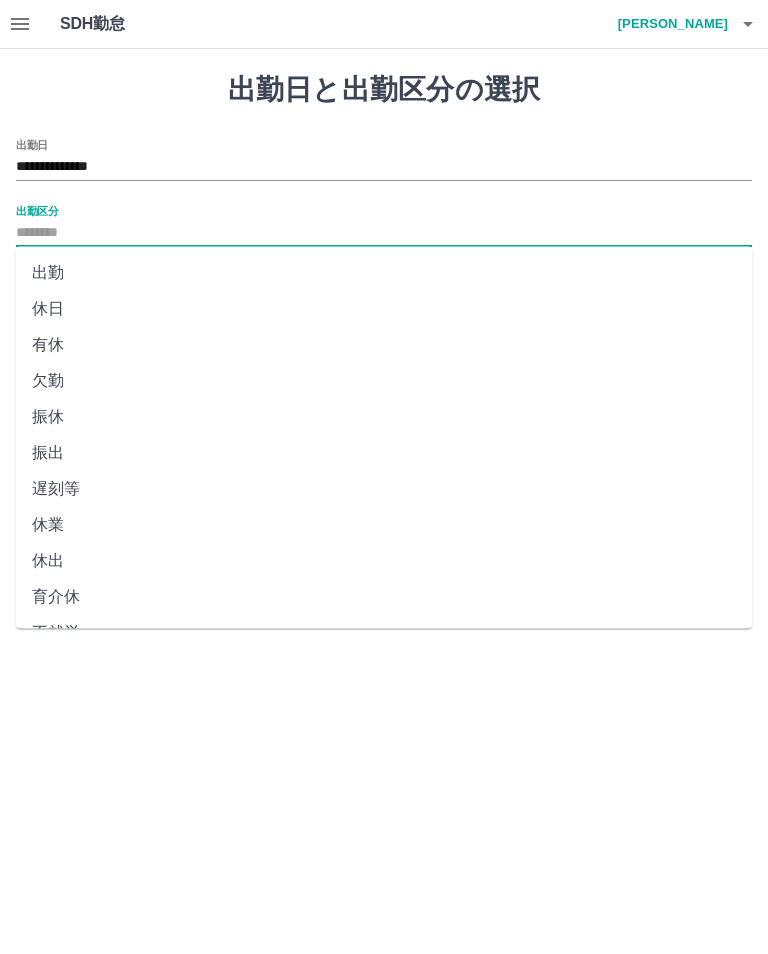 type on "**" 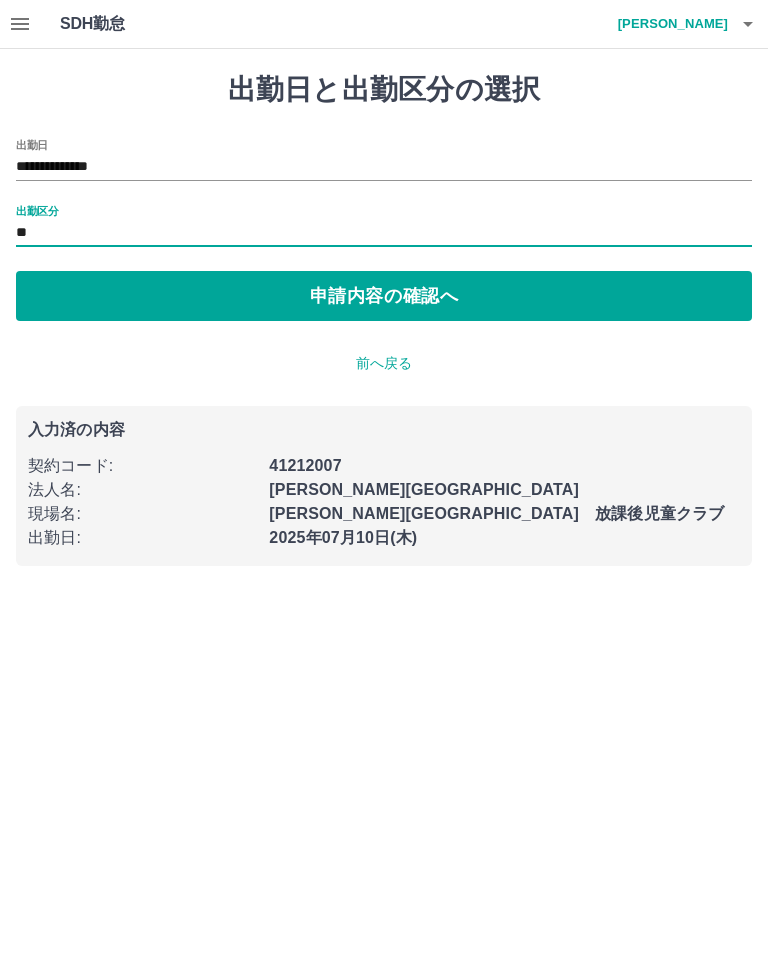 click on "申請内容の確認へ" at bounding box center [384, 296] 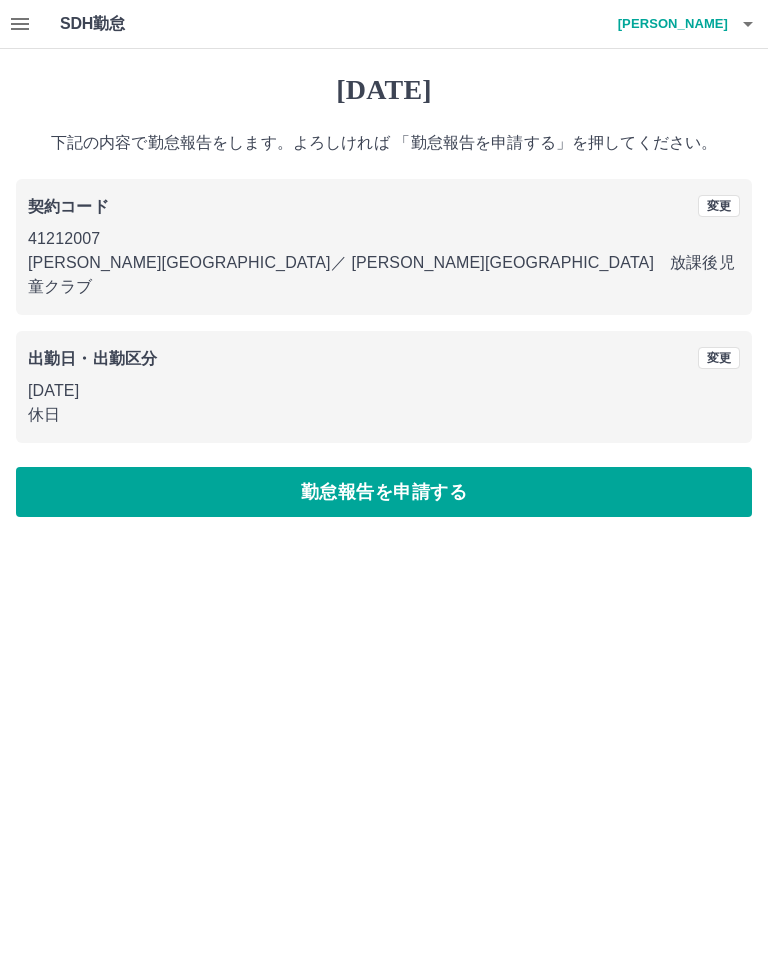click on "勤怠報告を申請する" at bounding box center (384, 492) 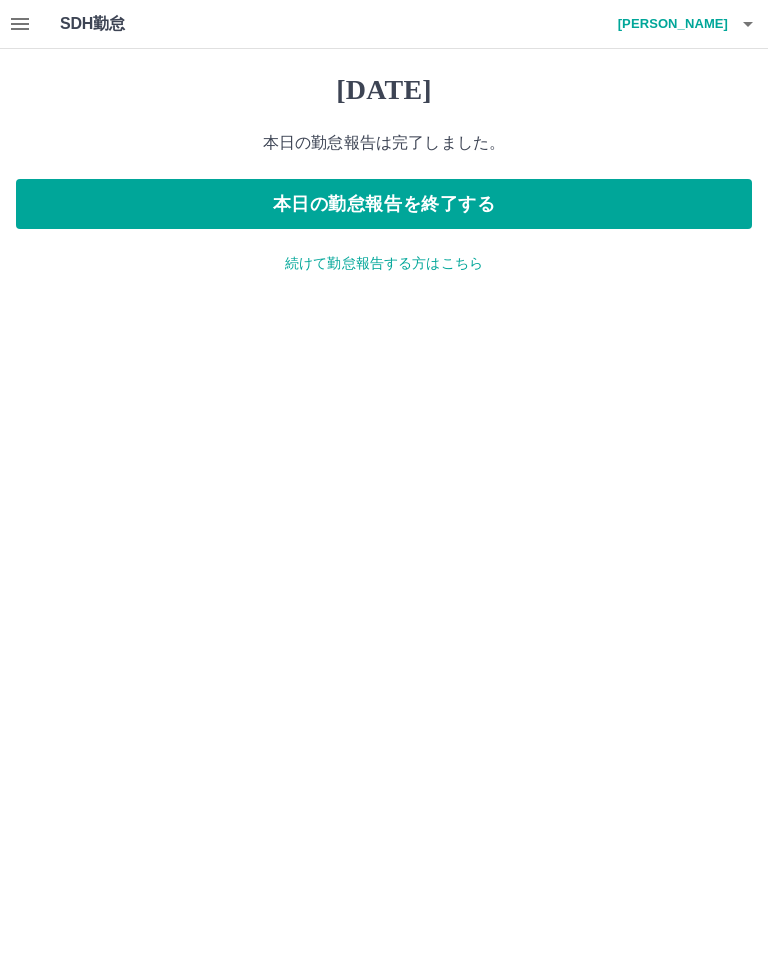 click at bounding box center [748, 24] 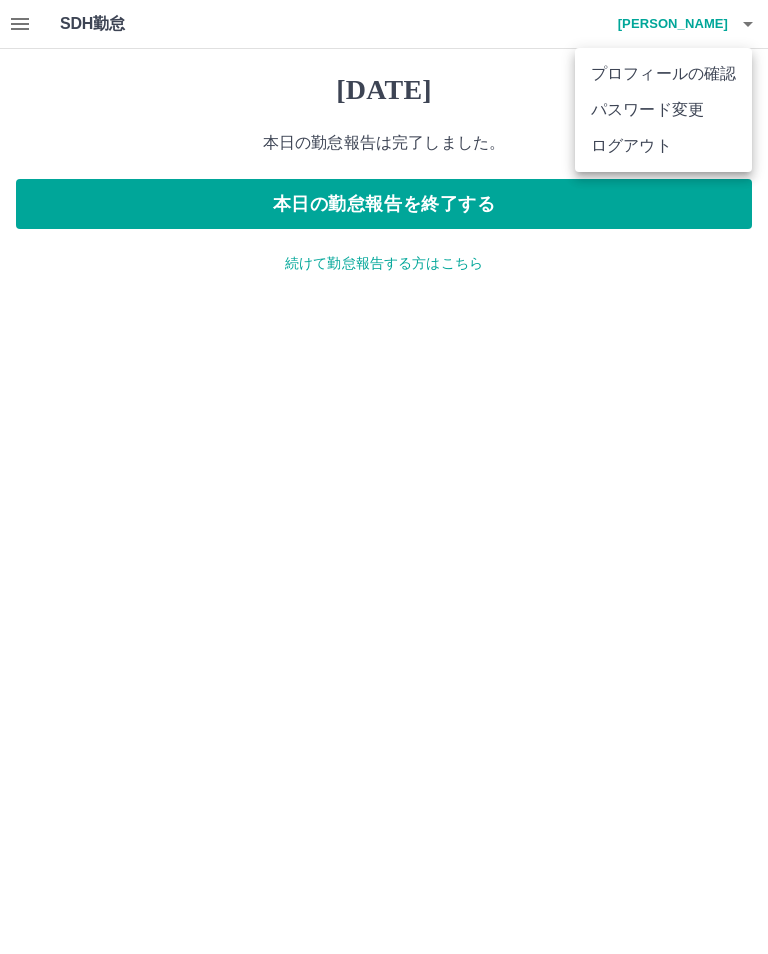 click on "ログアウト" at bounding box center (663, 146) 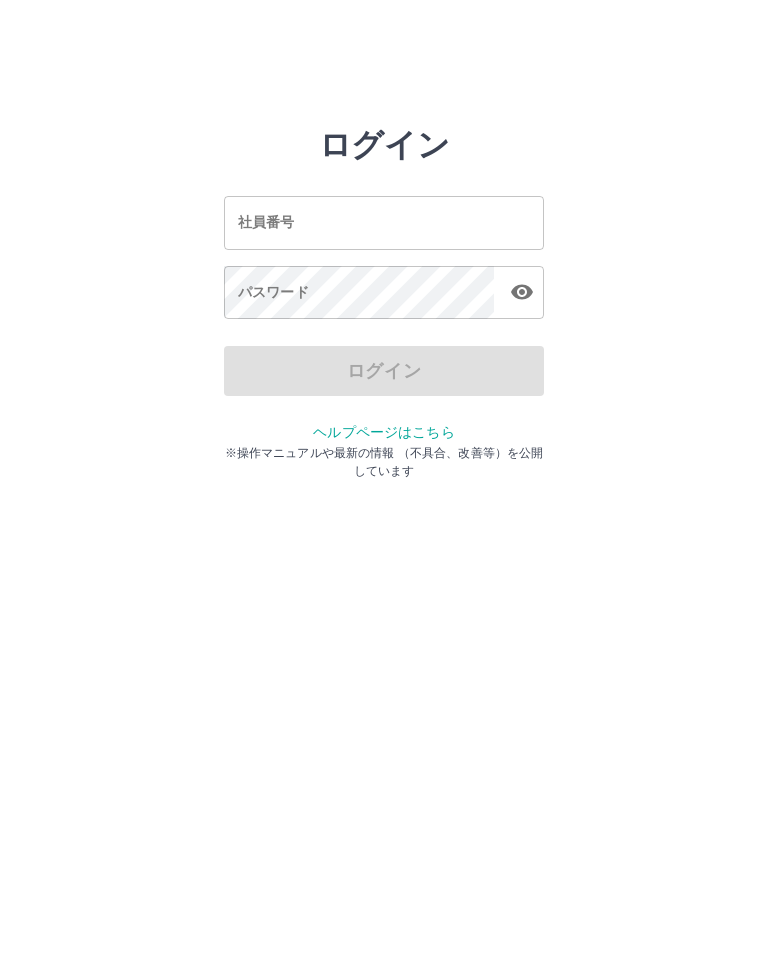scroll, scrollTop: 0, scrollLeft: 0, axis: both 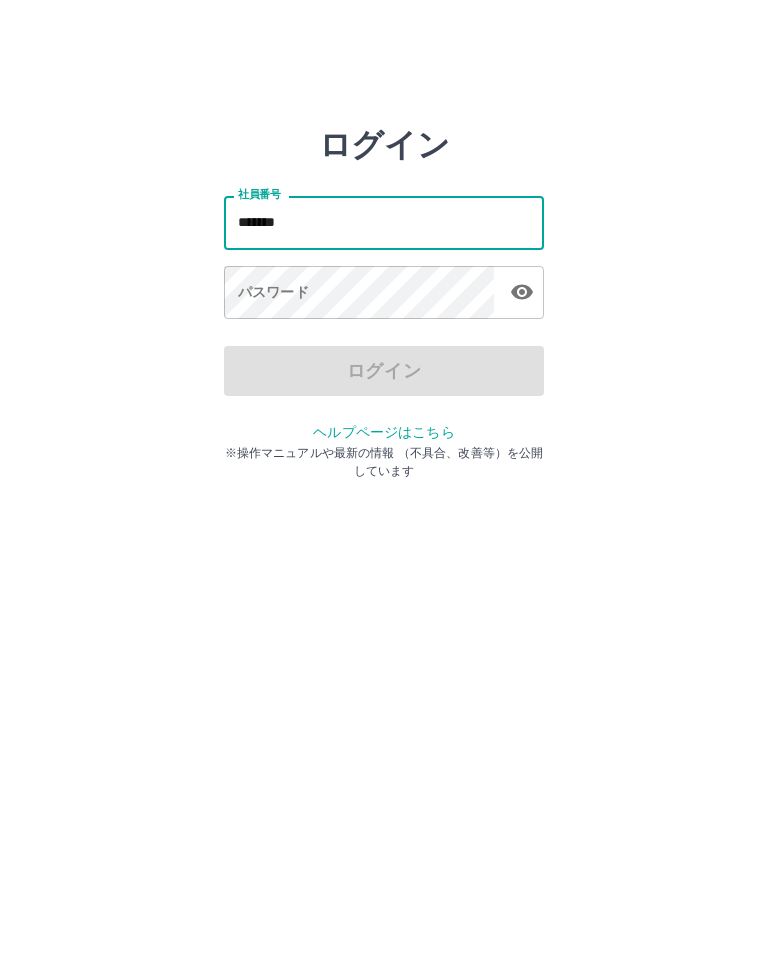 type on "*******" 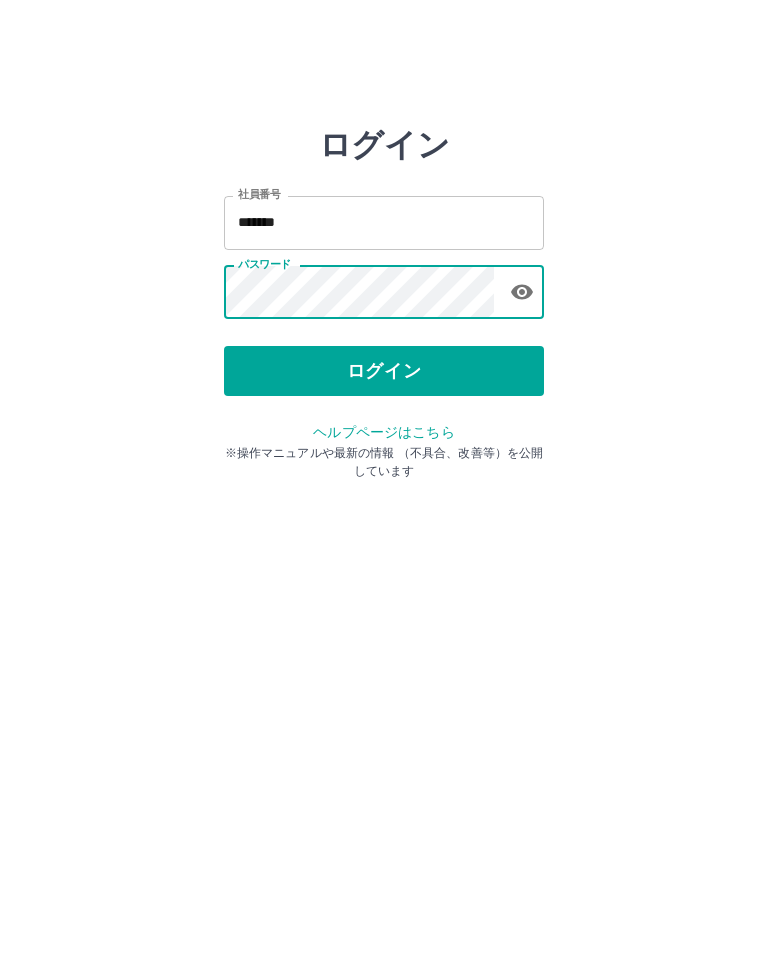 click on "ログイン" at bounding box center [384, 371] 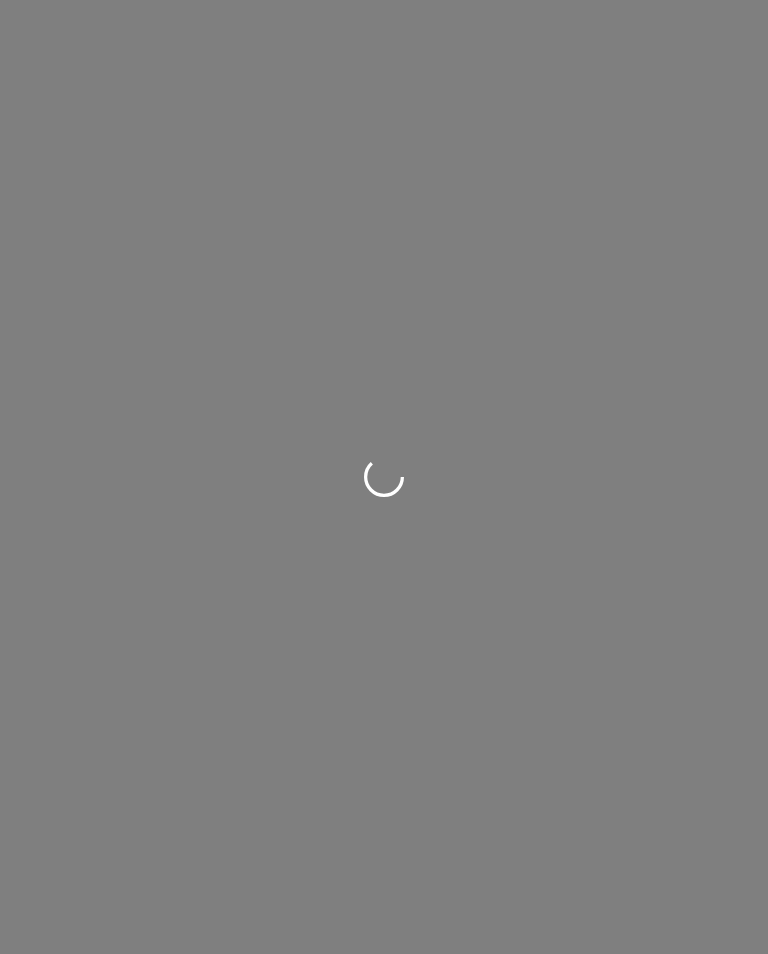 scroll, scrollTop: 0, scrollLeft: 0, axis: both 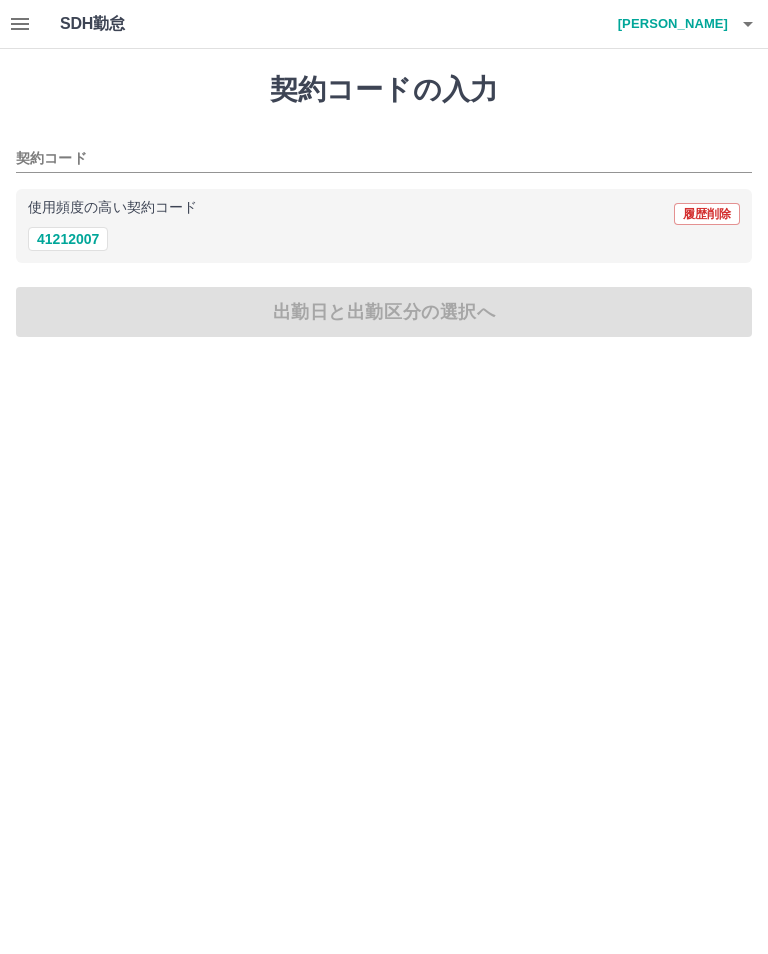 click on "41212007" at bounding box center [68, 239] 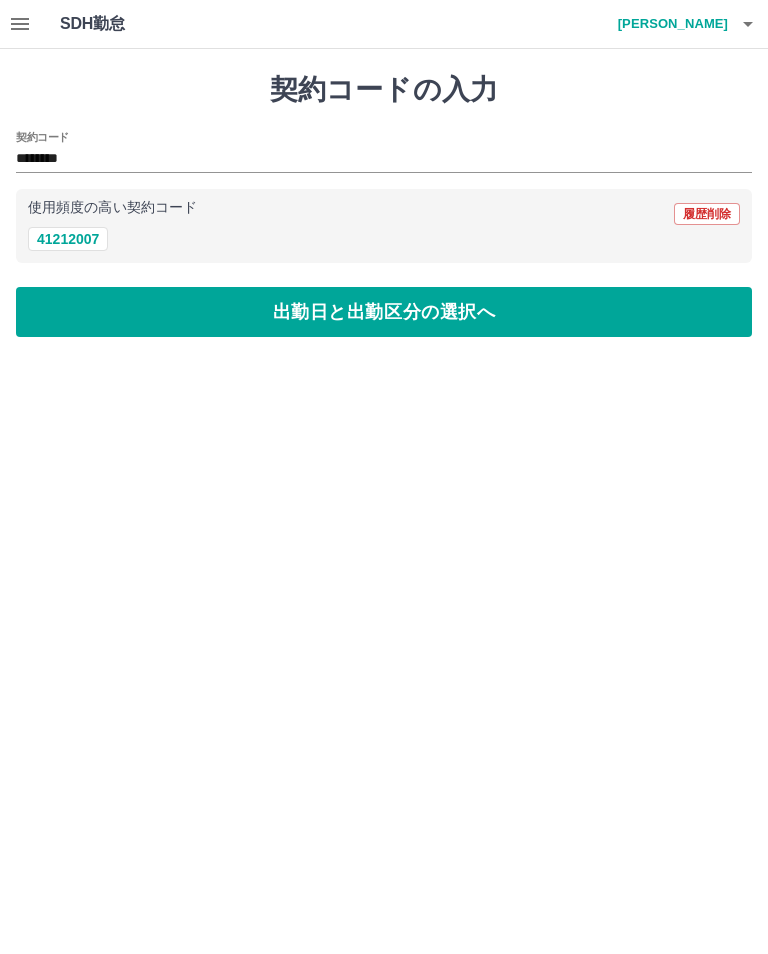 click on "出勤日と出勤区分の選択へ" at bounding box center [384, 312] 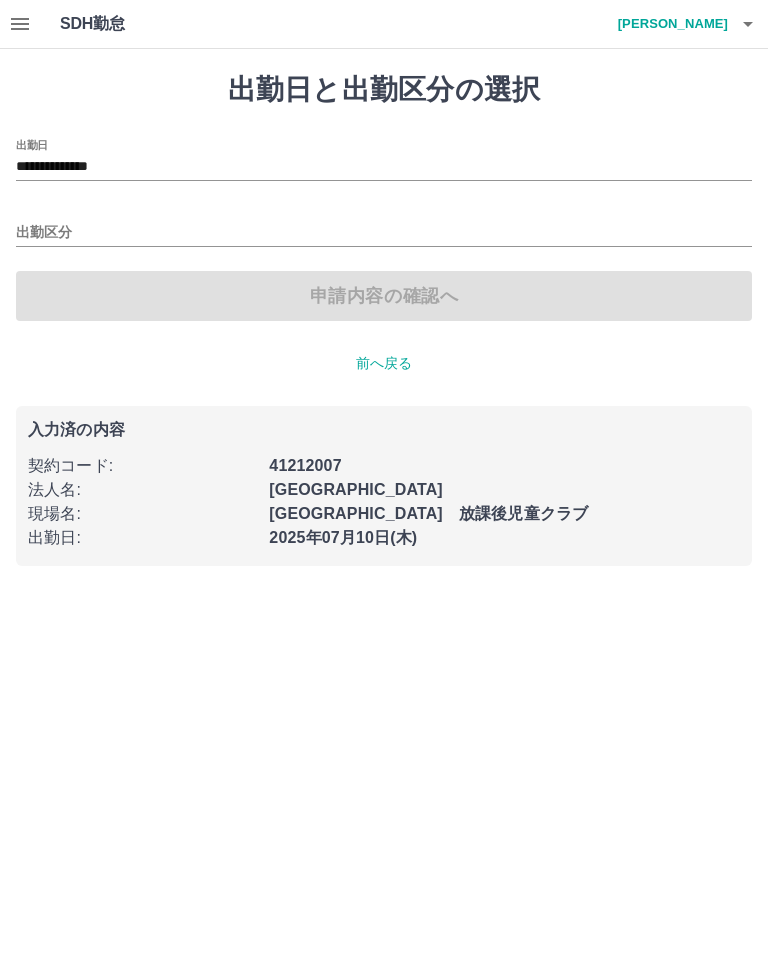 click on "**********" at bounding box center [384, 167] 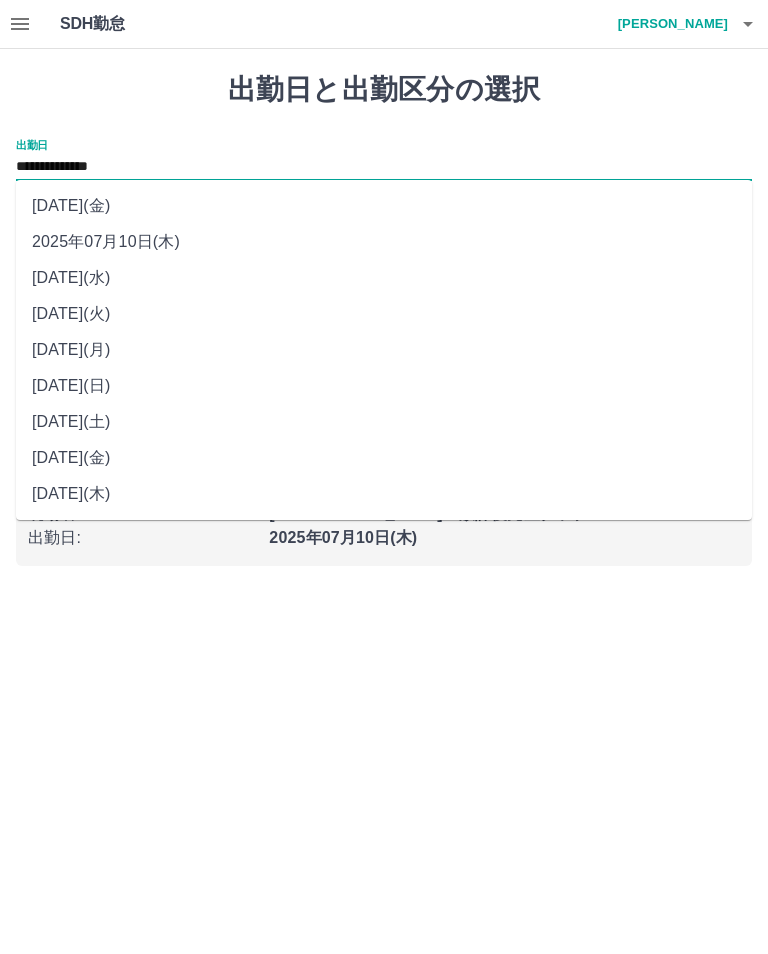 click on "2025年07月09日(水)" at bounding box center [384, 278] 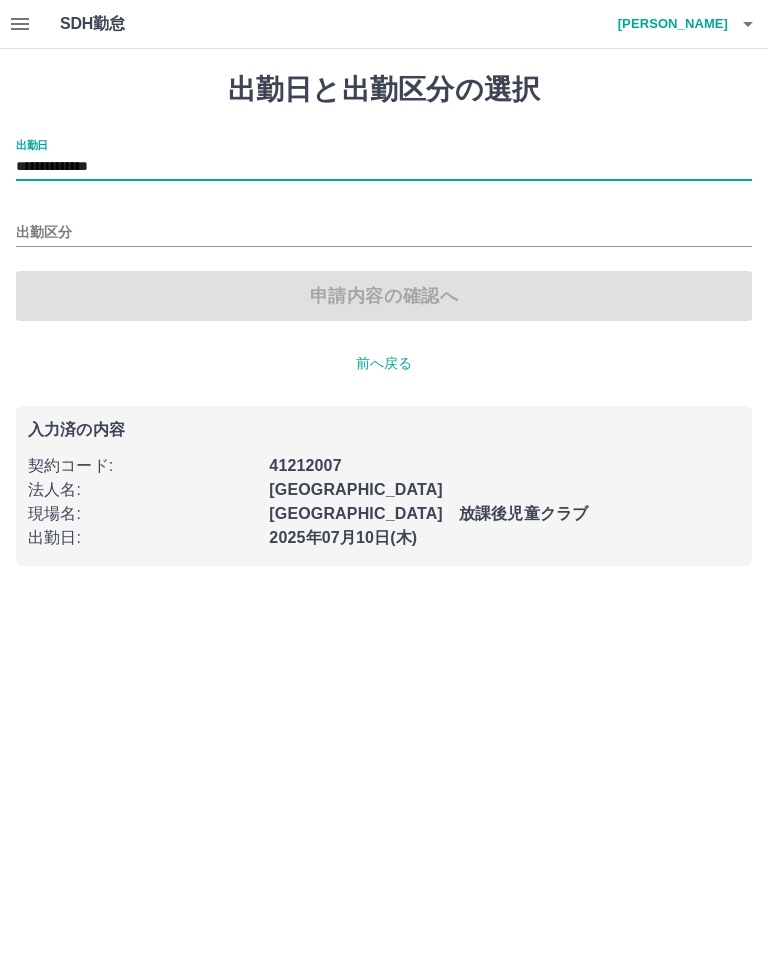 type on "**********" 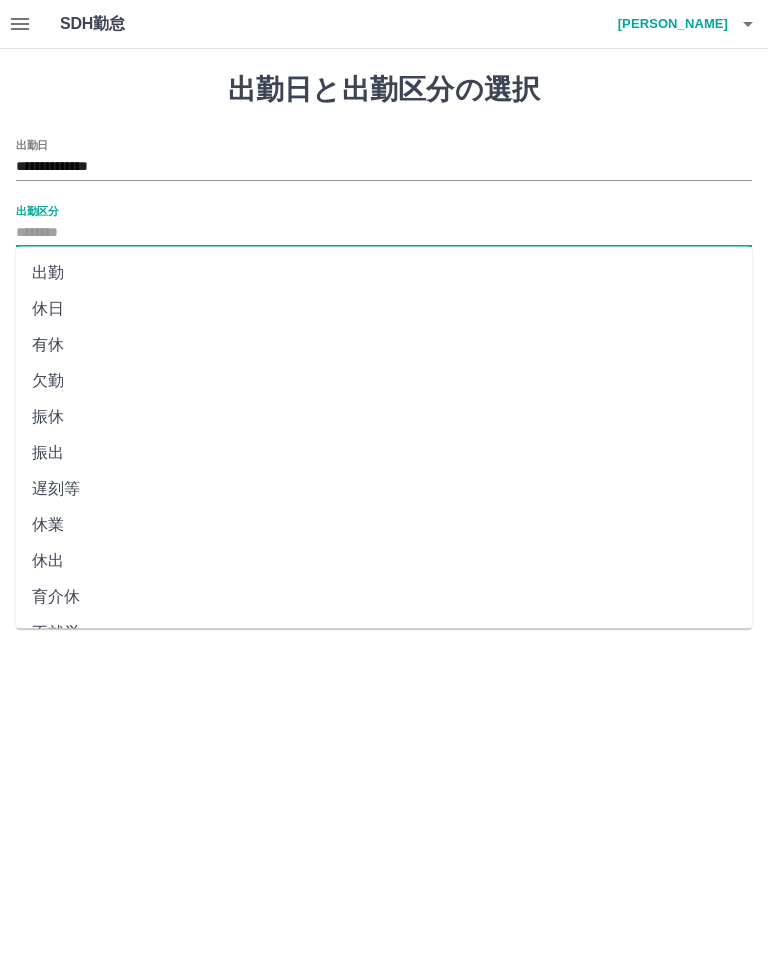 click on "出勤" at bounding box center [384, 273] 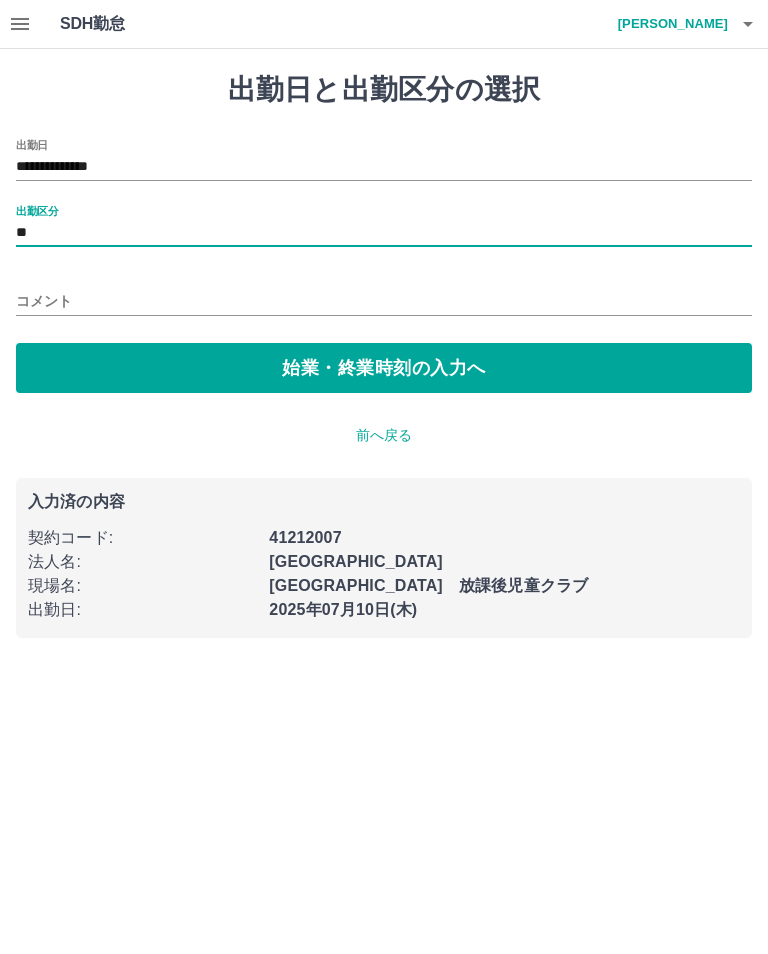 click on "始業・終業時刻の入力へ" at bounding box center [384, 368] 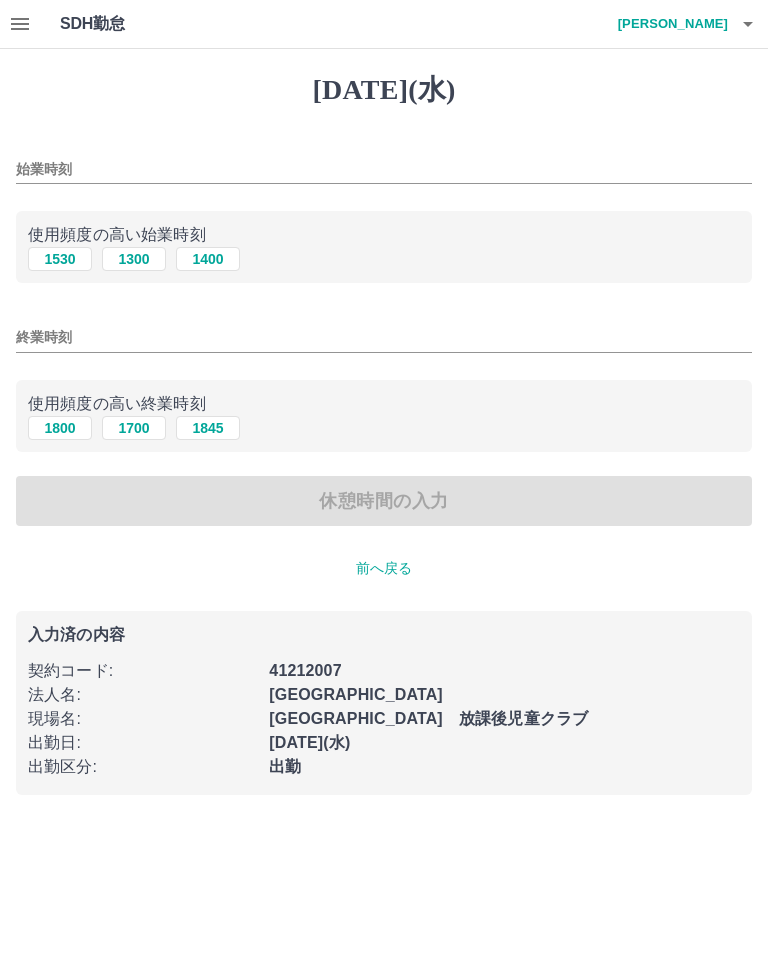 click on "1530" at bounding box center [60, 259] 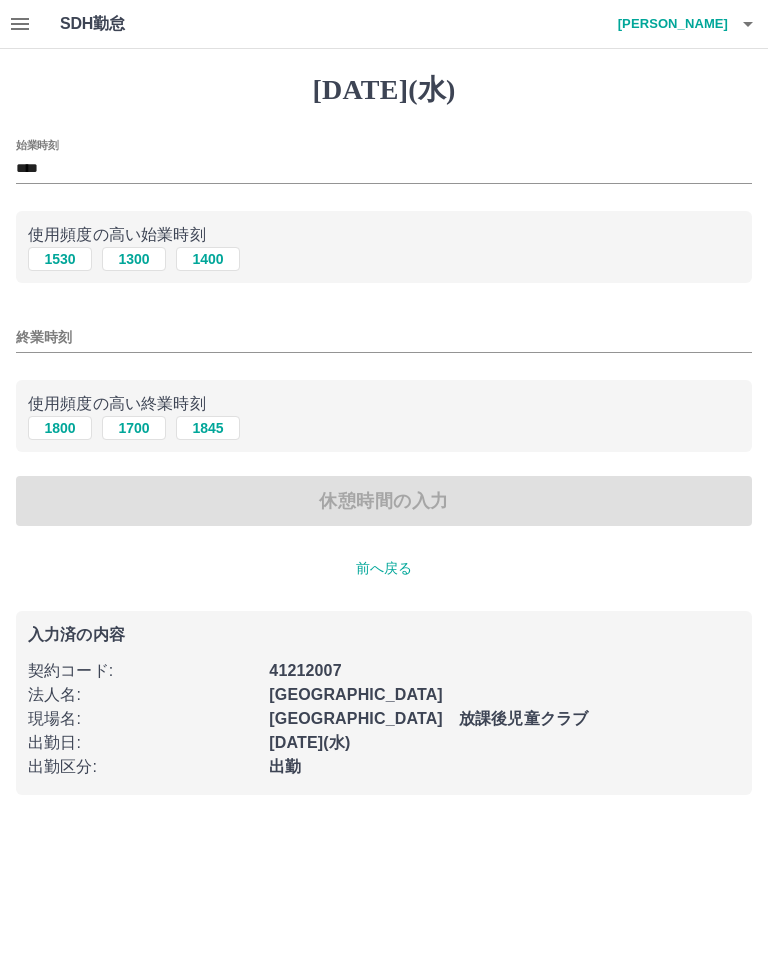 click on "終業時刻" at bounding box center [384, 337] 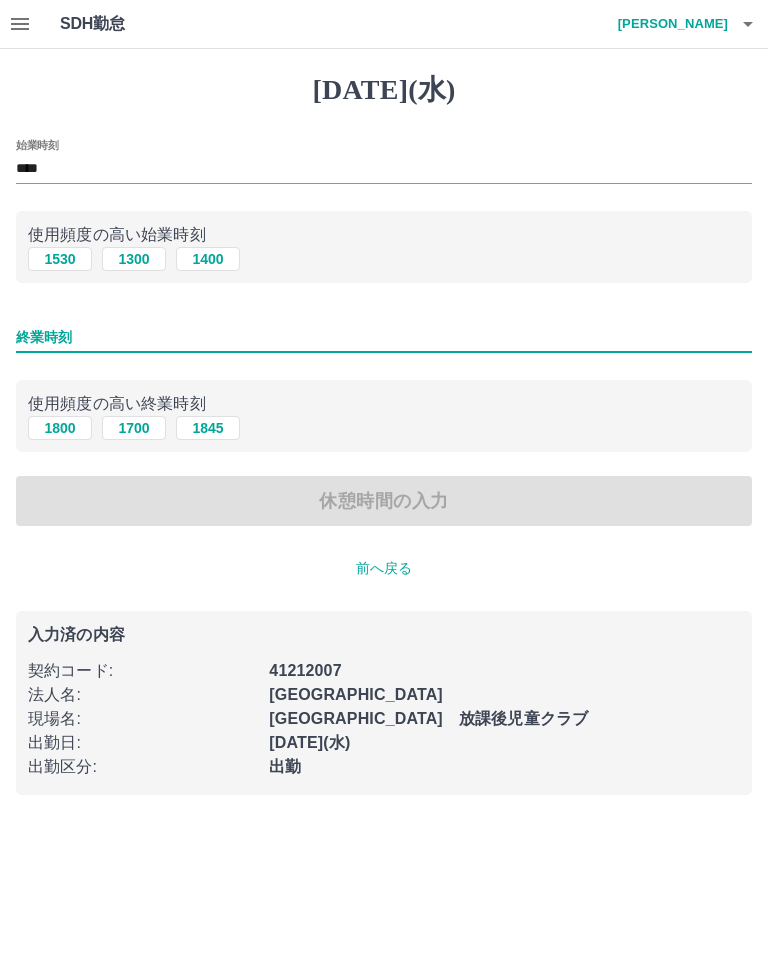 click on "1845" at bounding box center [208, 428] 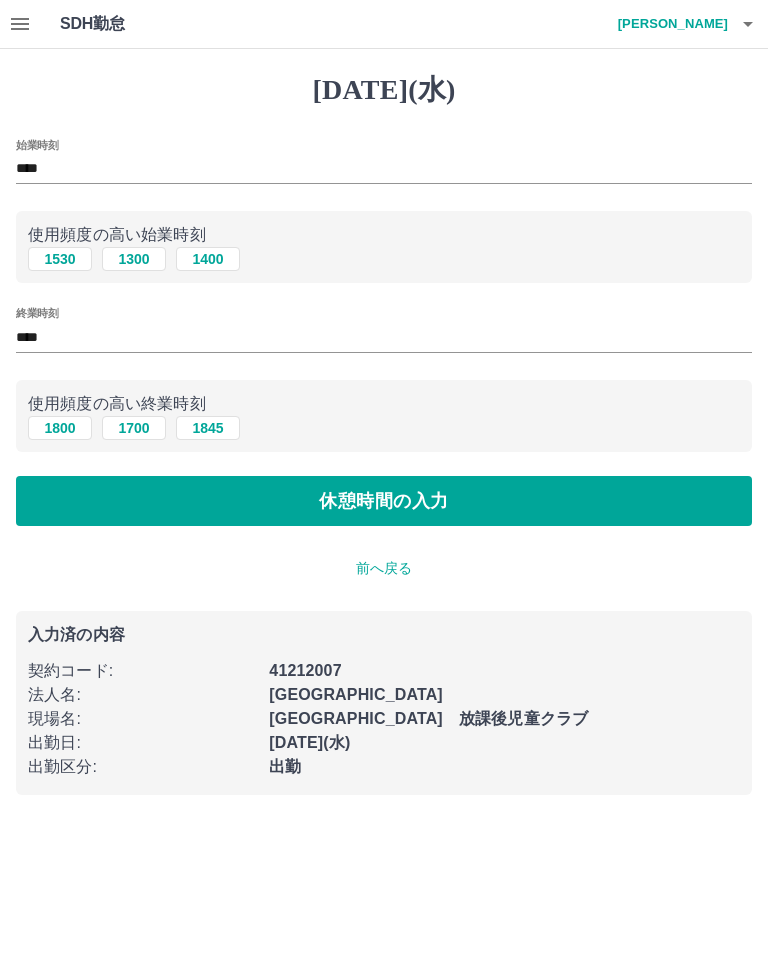 click on "休憩時間の入力" at bounding box center [384, 501] 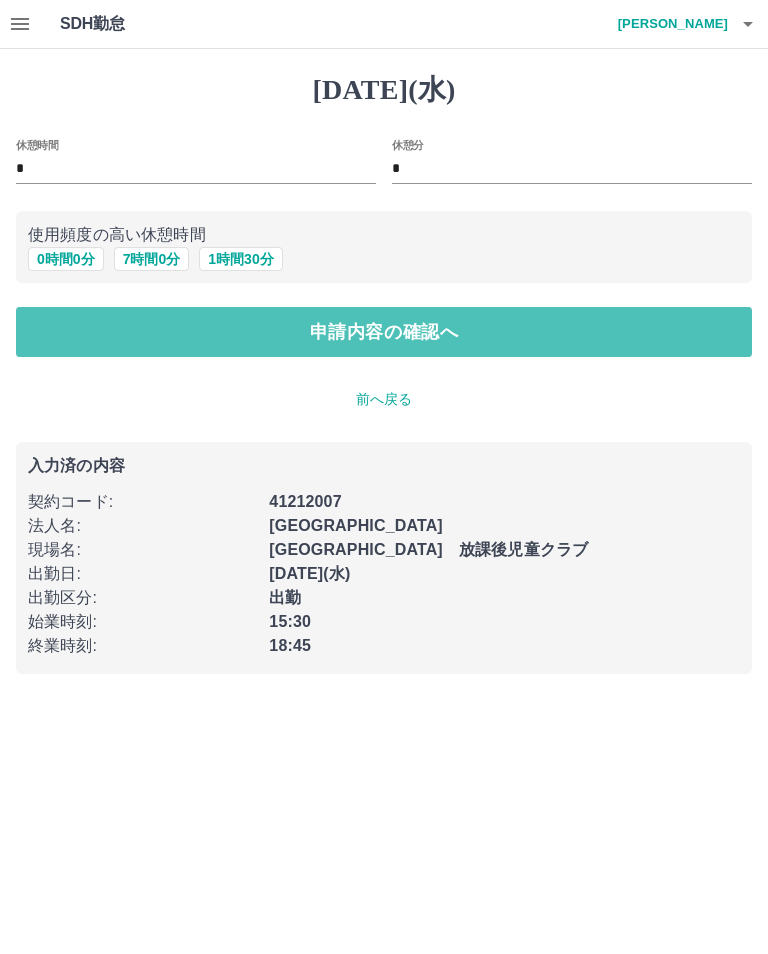 click on "申請内容の確認へ" at bounding box center (384, 332) 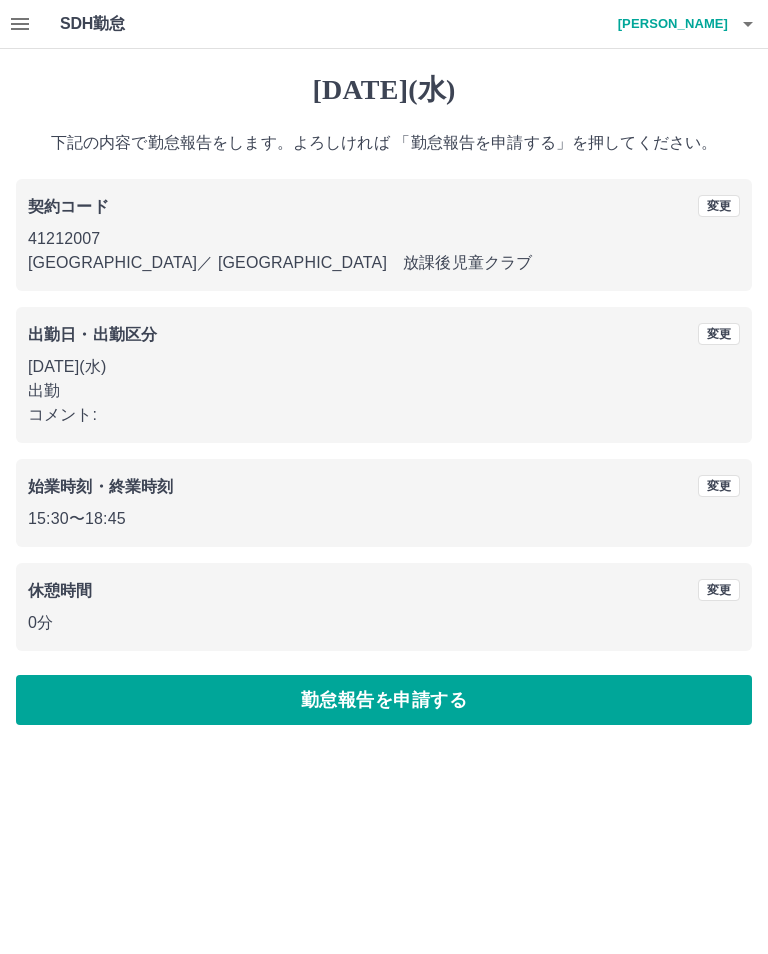 click on "勤怠報告を申請する" at bounding box center (384, 700) 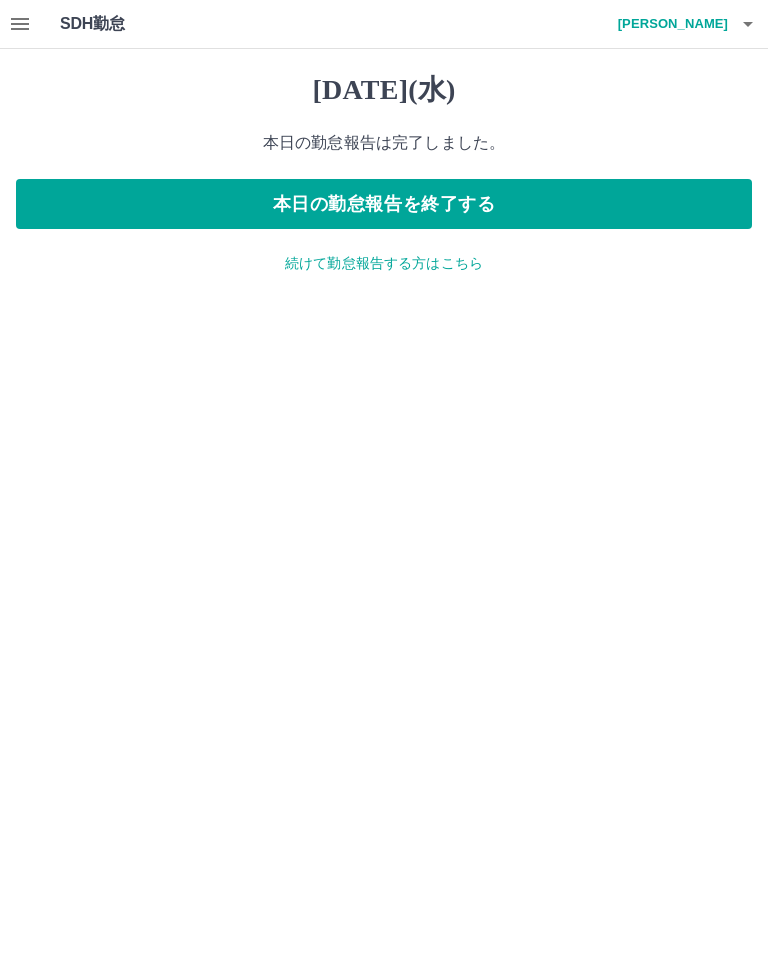 click 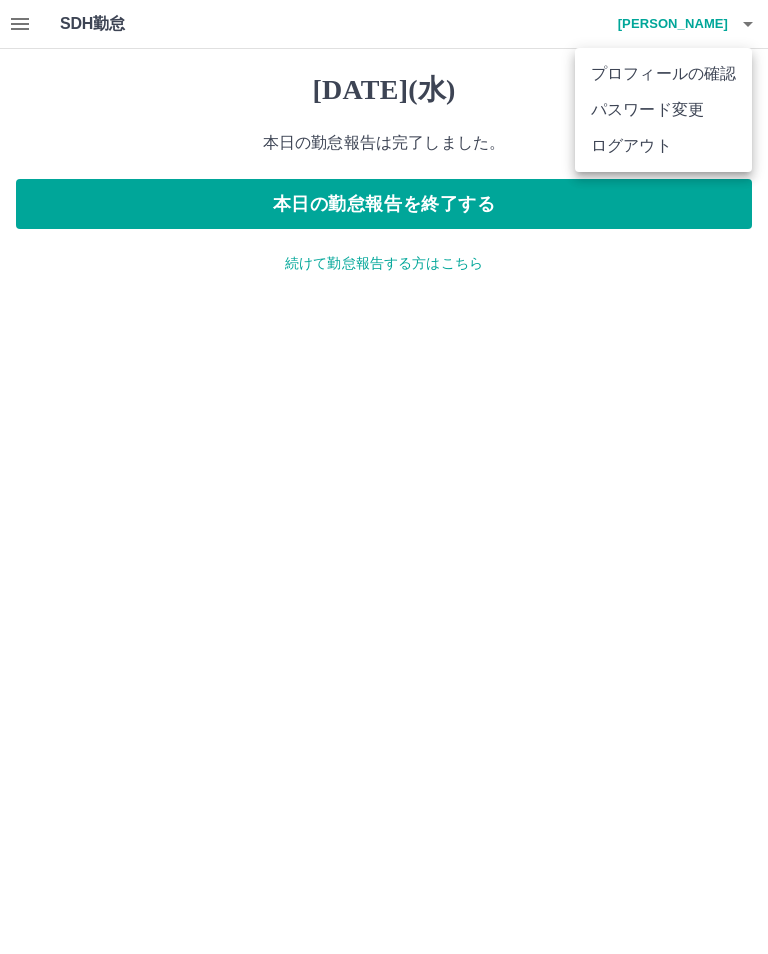 click on "ログアウト" at bounding box center (663, 146) 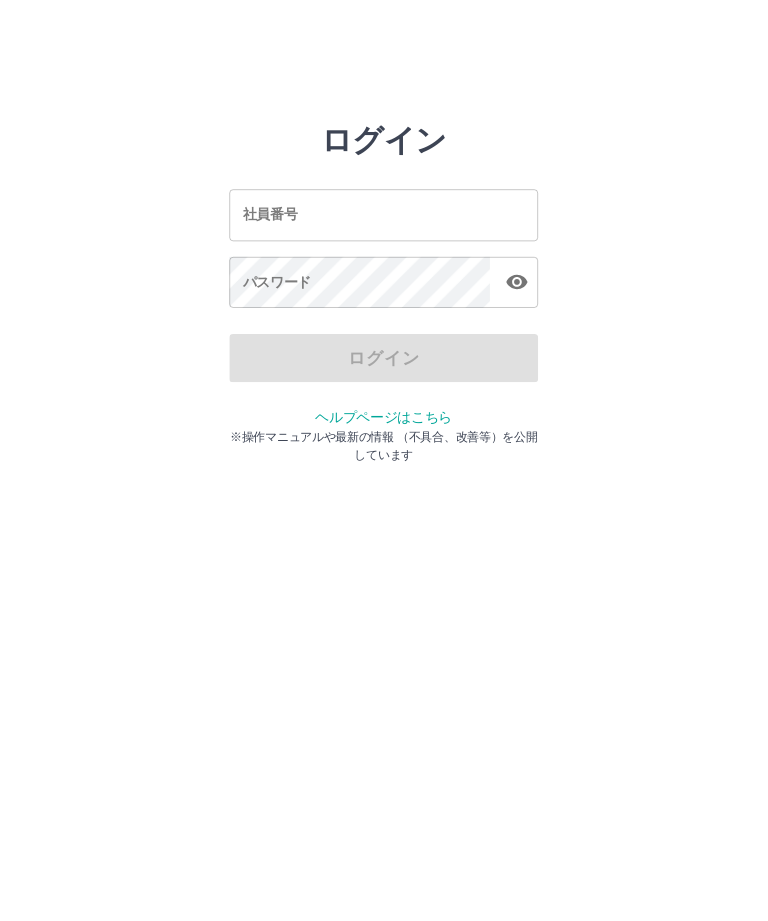 scroll, scrollTop: 0, scrollLeft: 0, axis: both 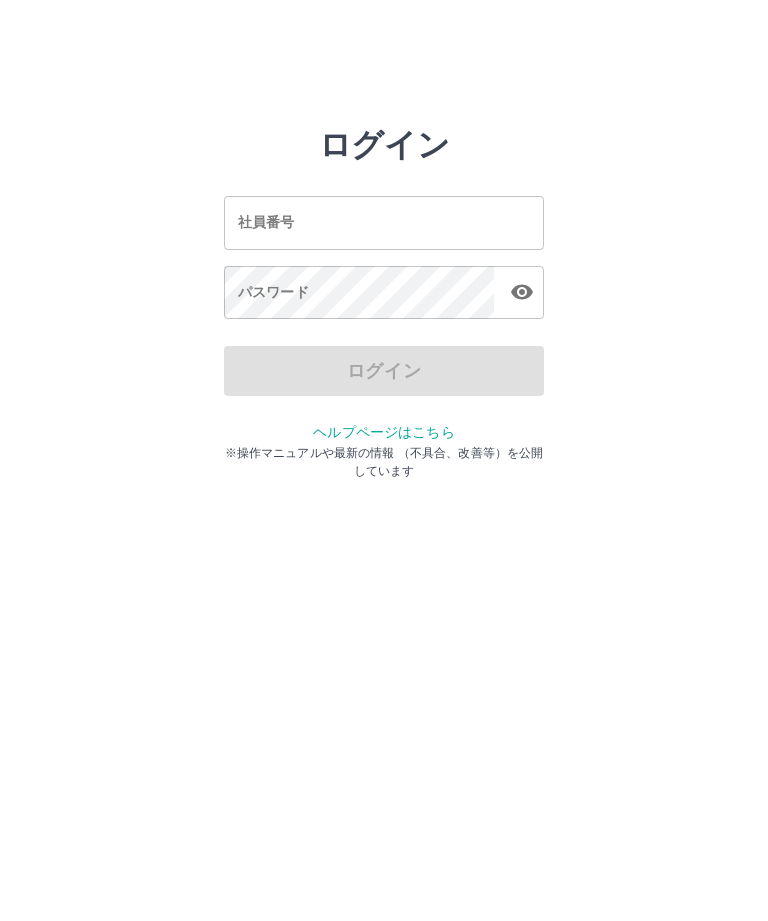 click on "社員番号" at bounding box center (384, 222) 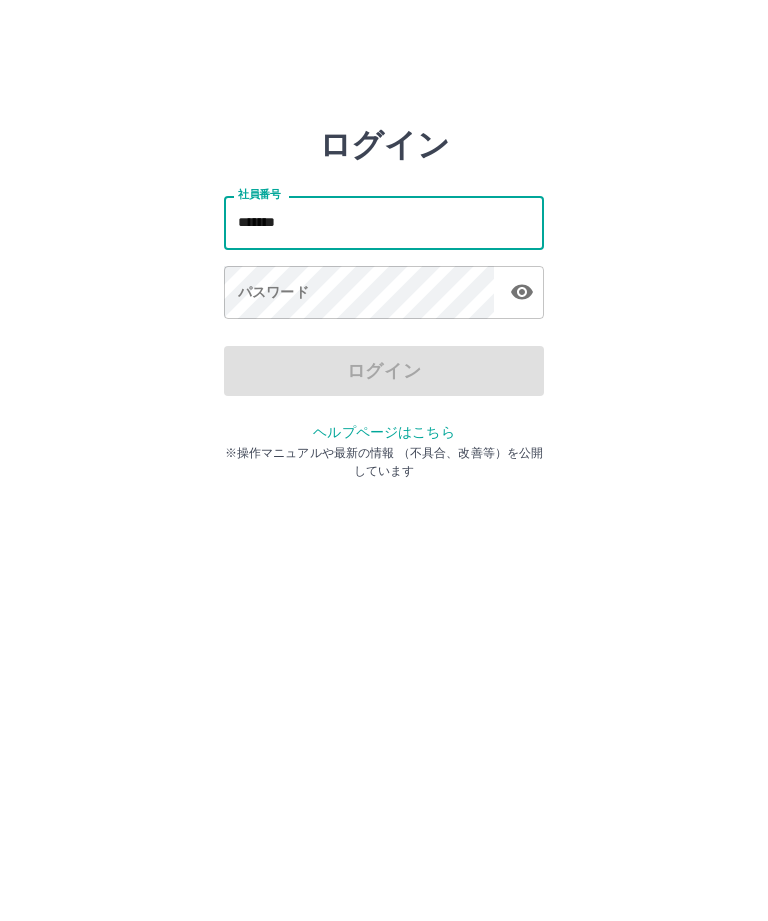 type on "*******" 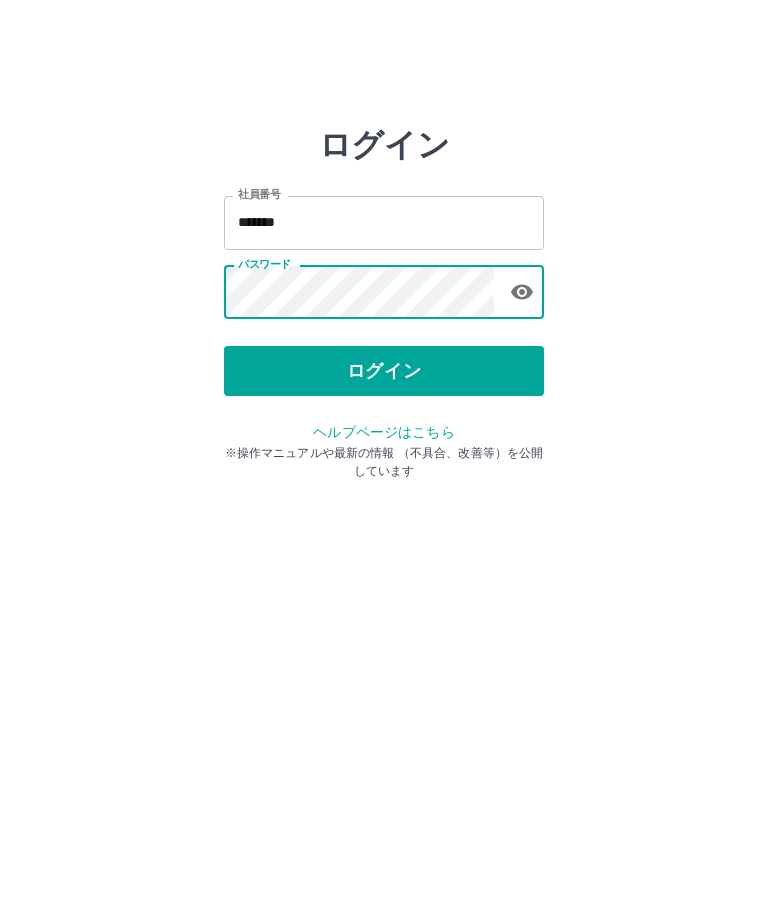 click on "ログイン" at bounding box center [384, 371] 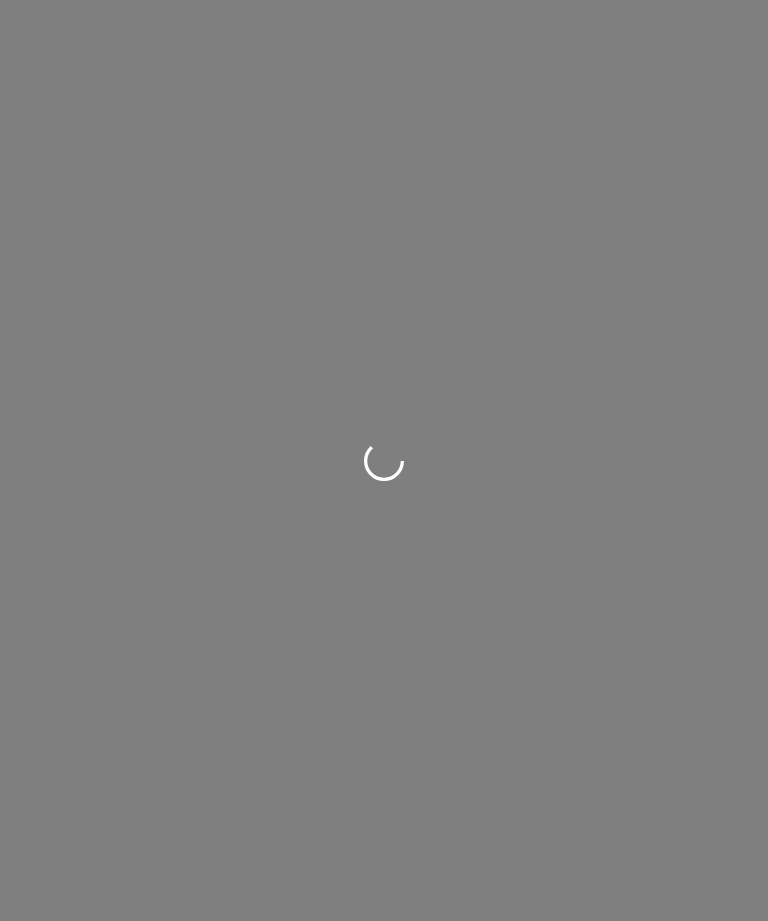 scroll, scrollTop: 0, scrollLeft: 0, axis: both 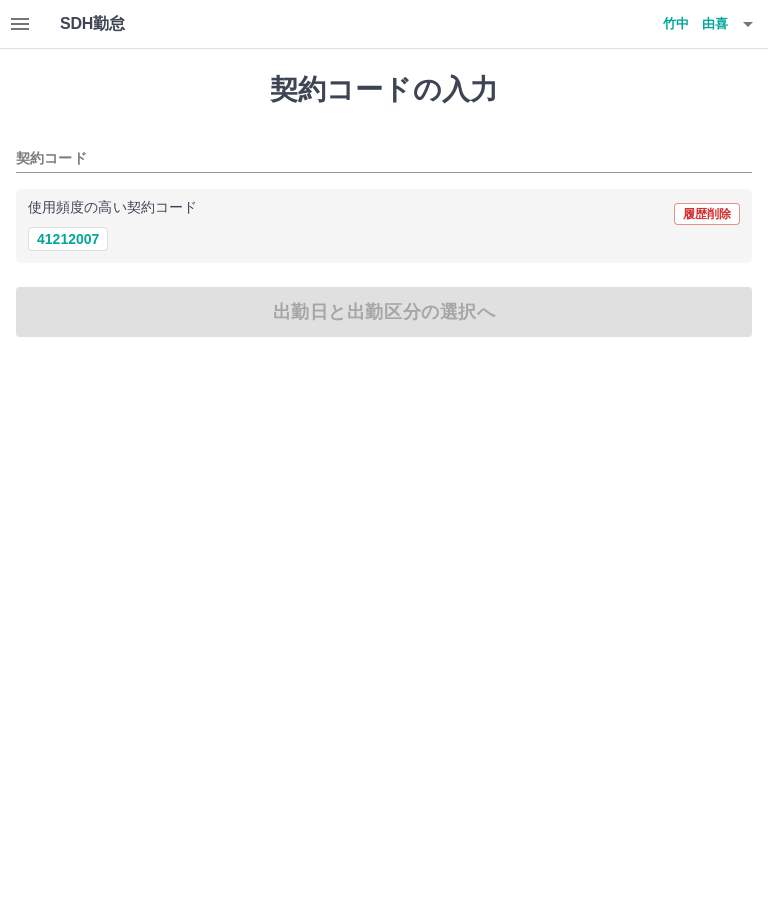 click on "41212007" at bounding box center (68, 239) 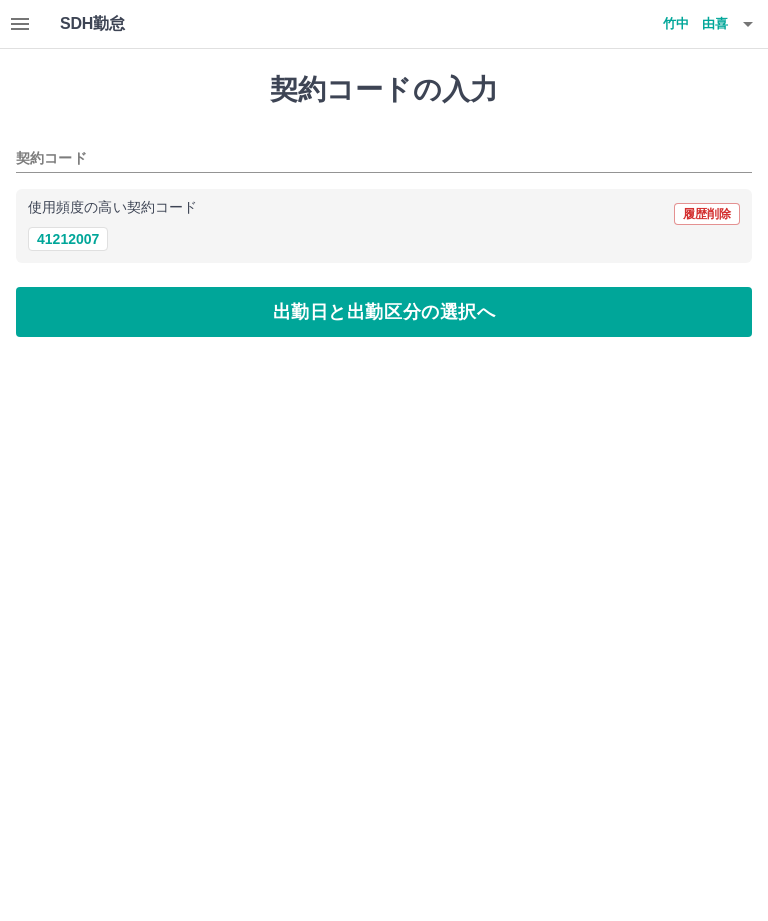 type on "********" 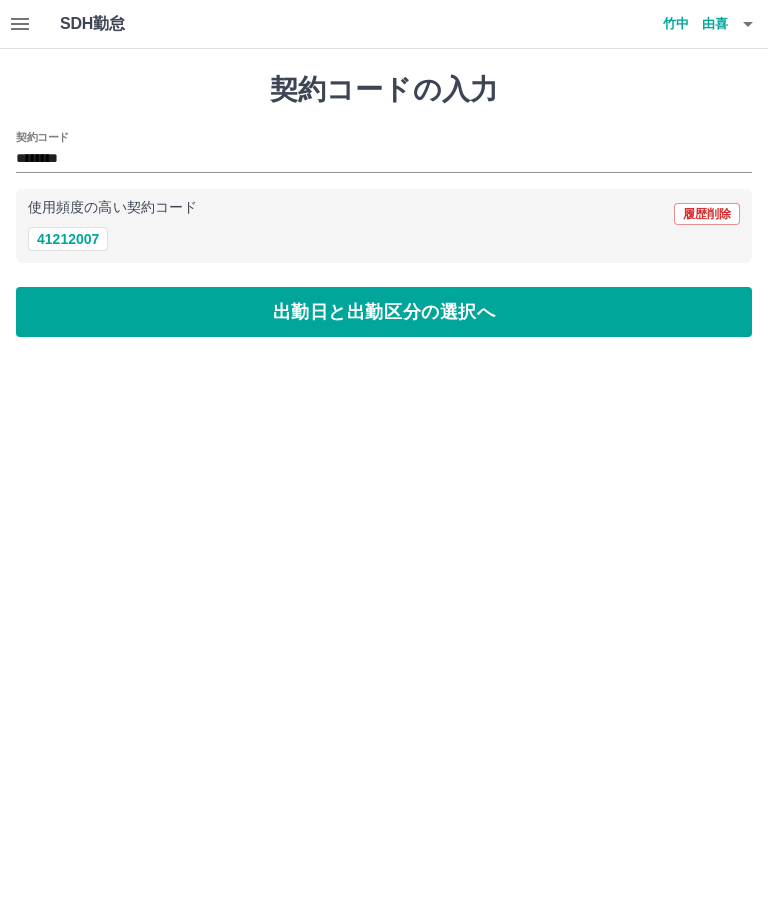 click on "出勤日と出勤区分の選択へ" at bounding box center (384, 312) 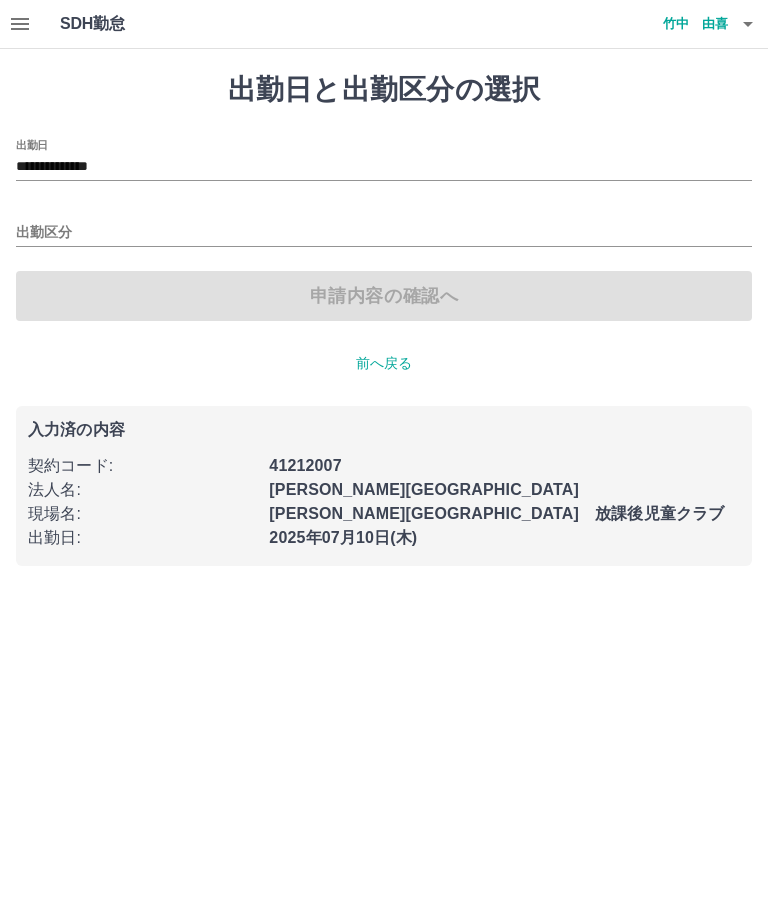 click on "**********" at bounding box center (384, 167) 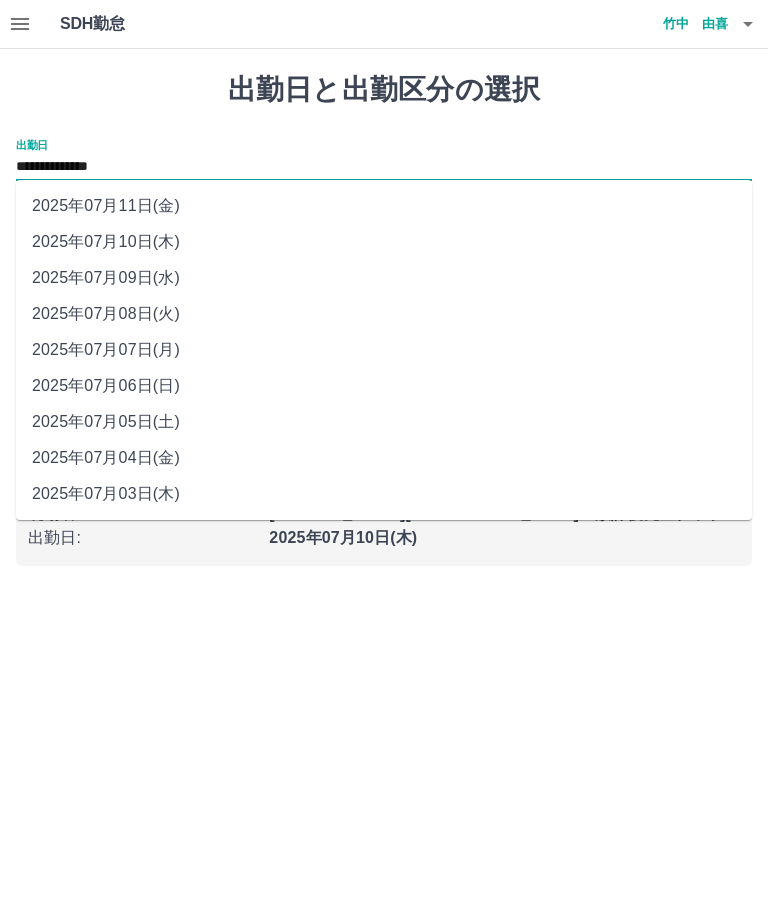 click on "2025年07月07日(月)" at bounding box center [384, 350] 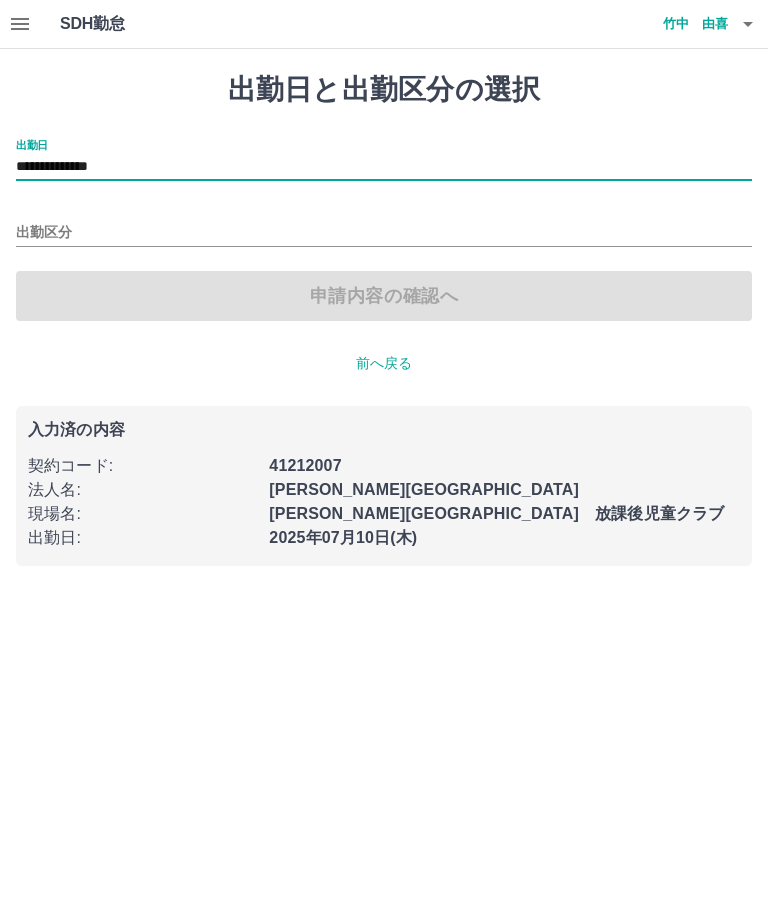 click on "出勤区分" at bounding box center [384, 233] 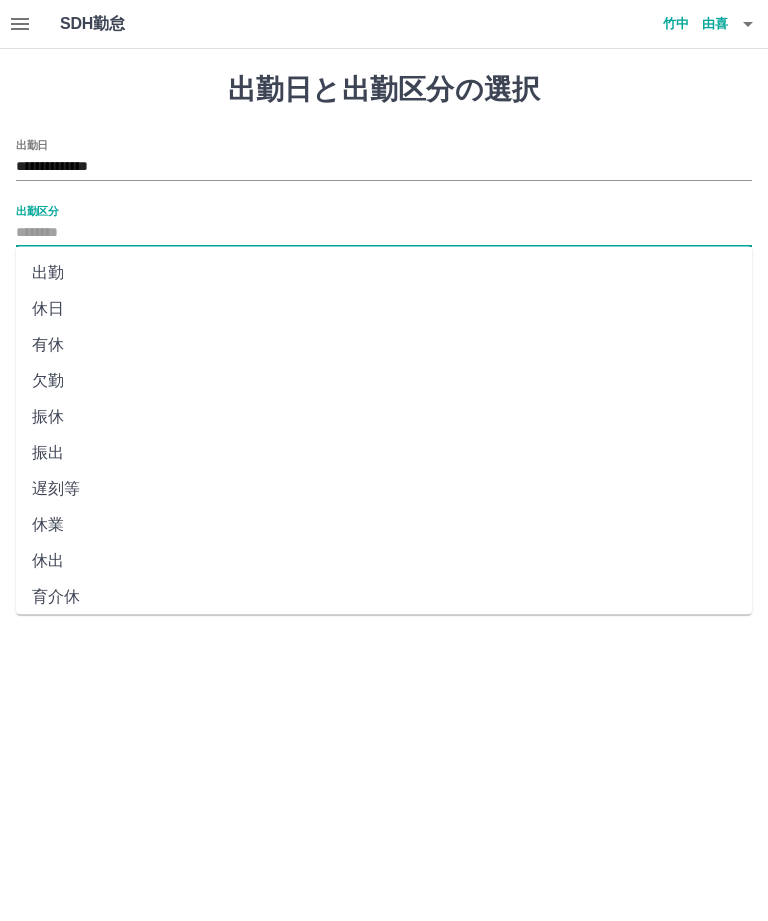 click on "休日" at bounding box center (384, 309) 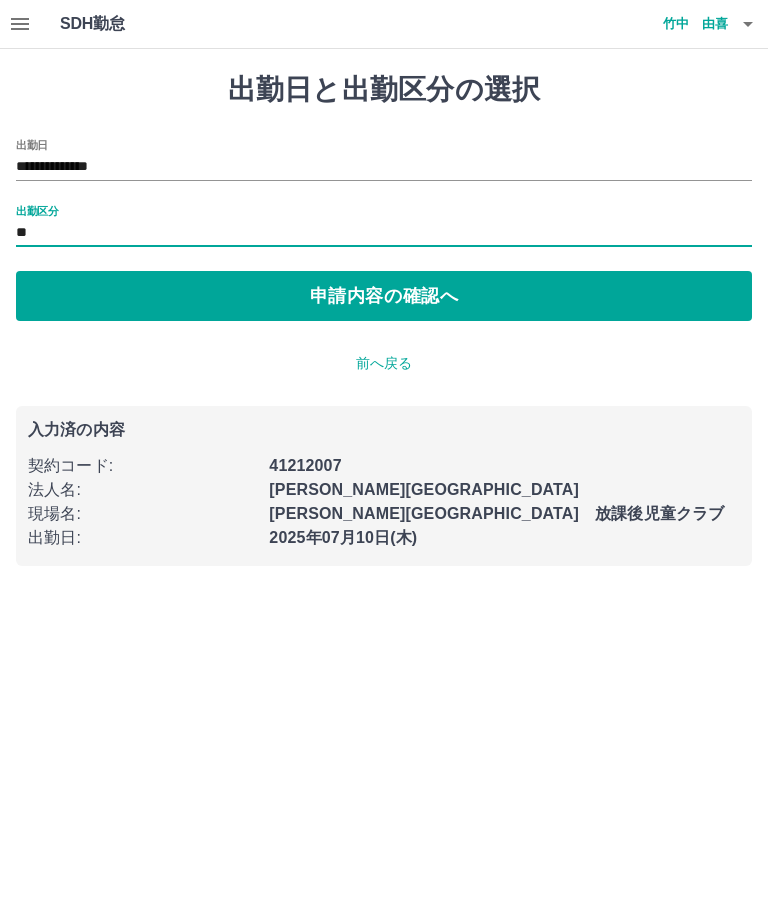click on "申請内容の確認へ" at bounding box center [384, 296] 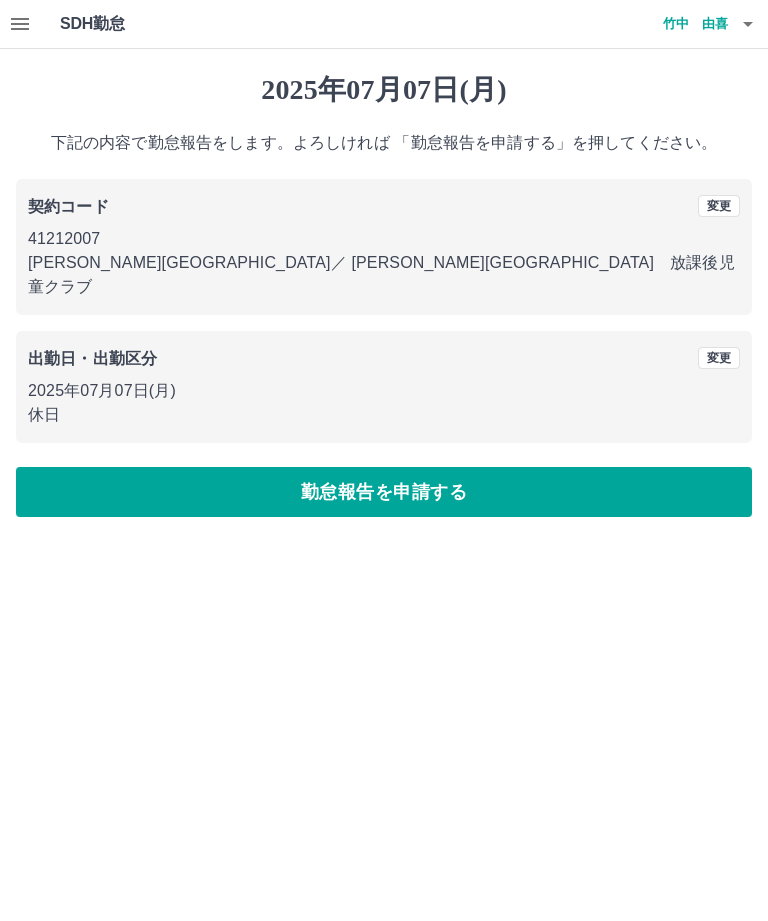 click on "勤怠報告を申請する" at bounding box center [384, 492] 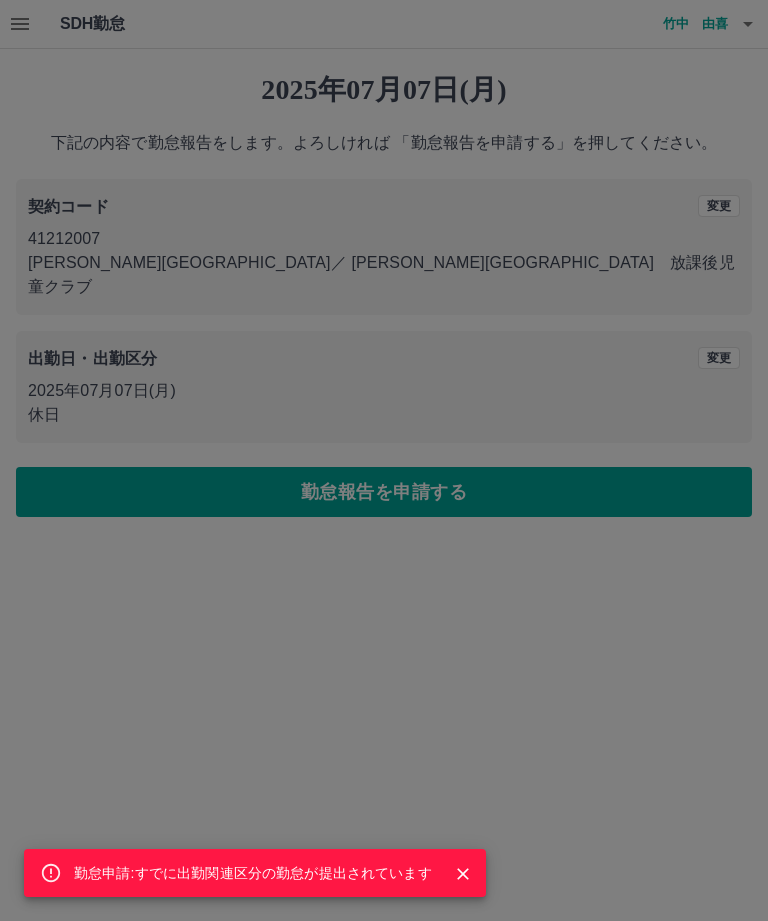 click on "勤怠申請:すでに出勤関連区分の勤怠が提出されています" at bounding box center (255, 873) 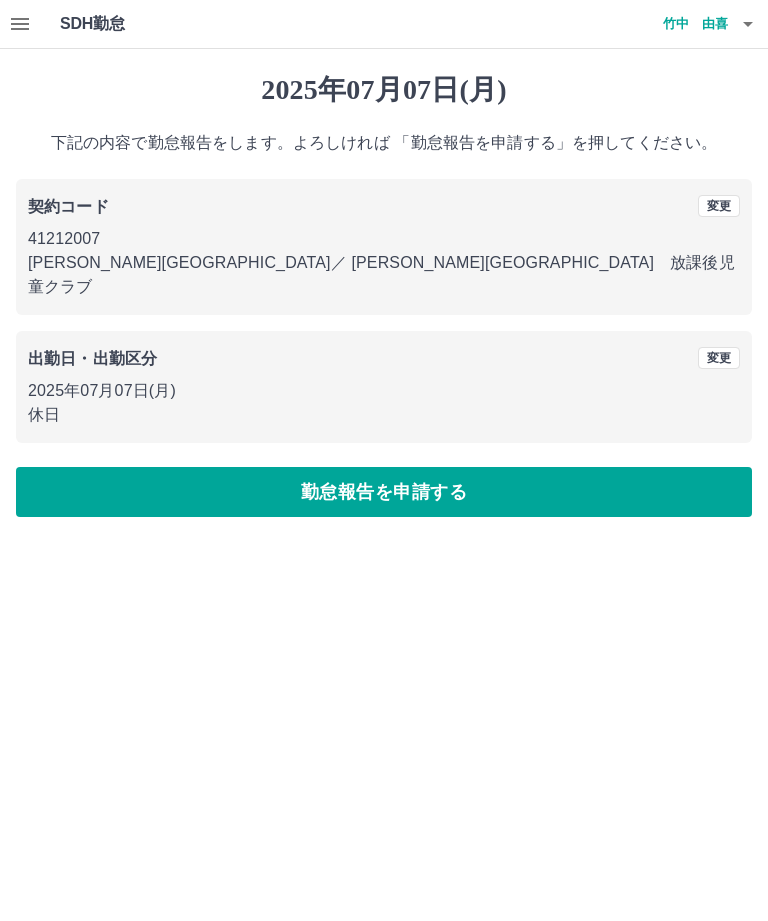 click at bounding box center [455, 873] 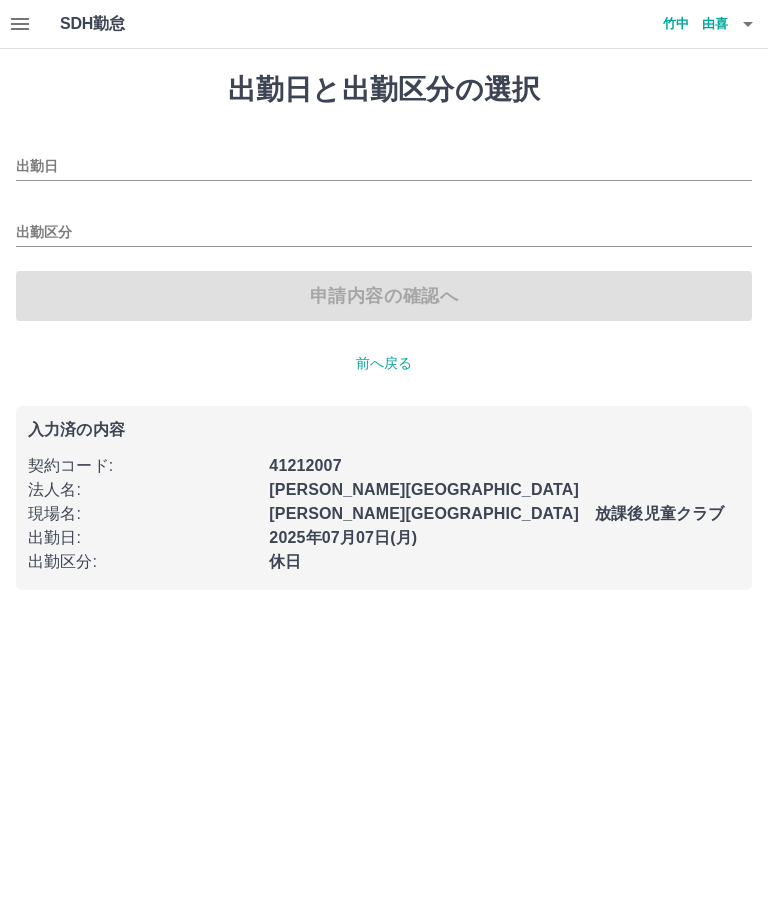 type on "**********" 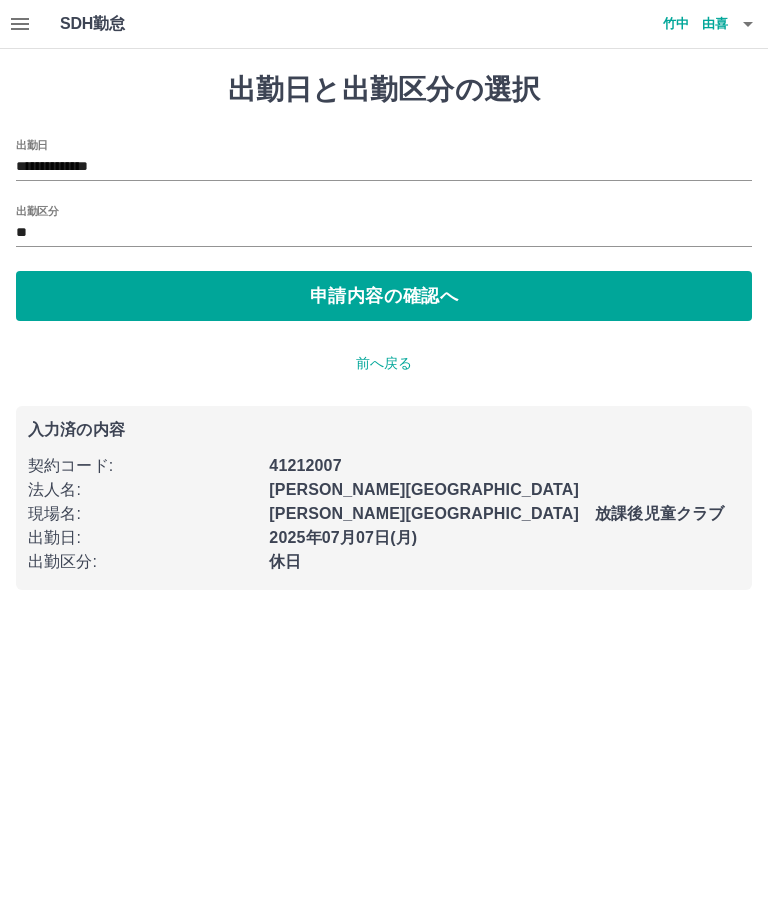 click on "**********" at bounding box center [384, 167] 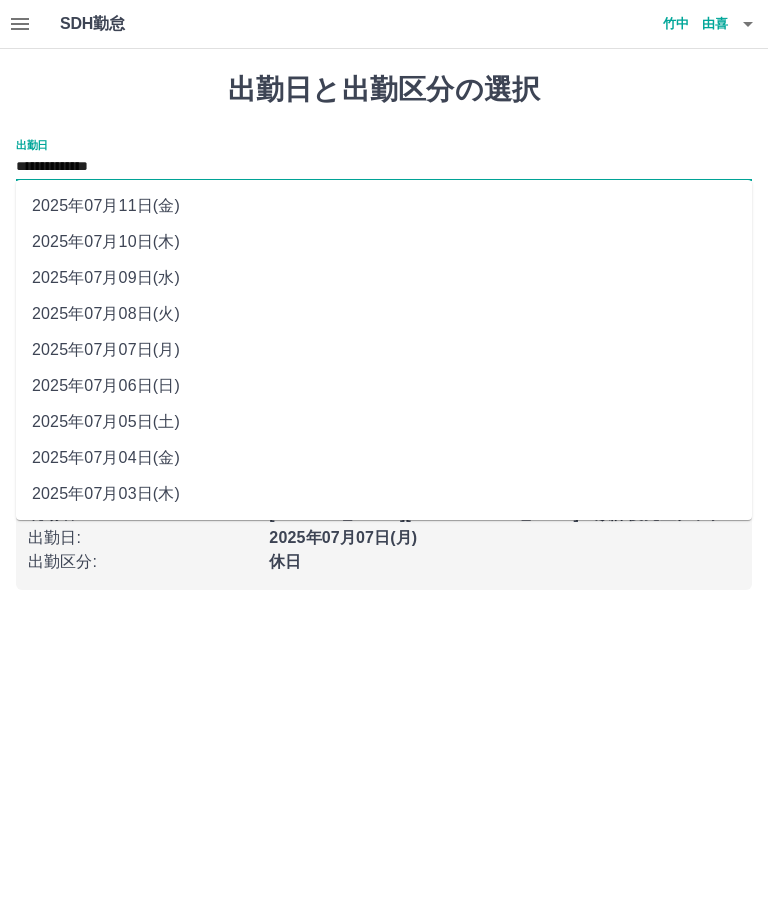 click on "2025年07月08日(火)" at bounding box center [384, 314] 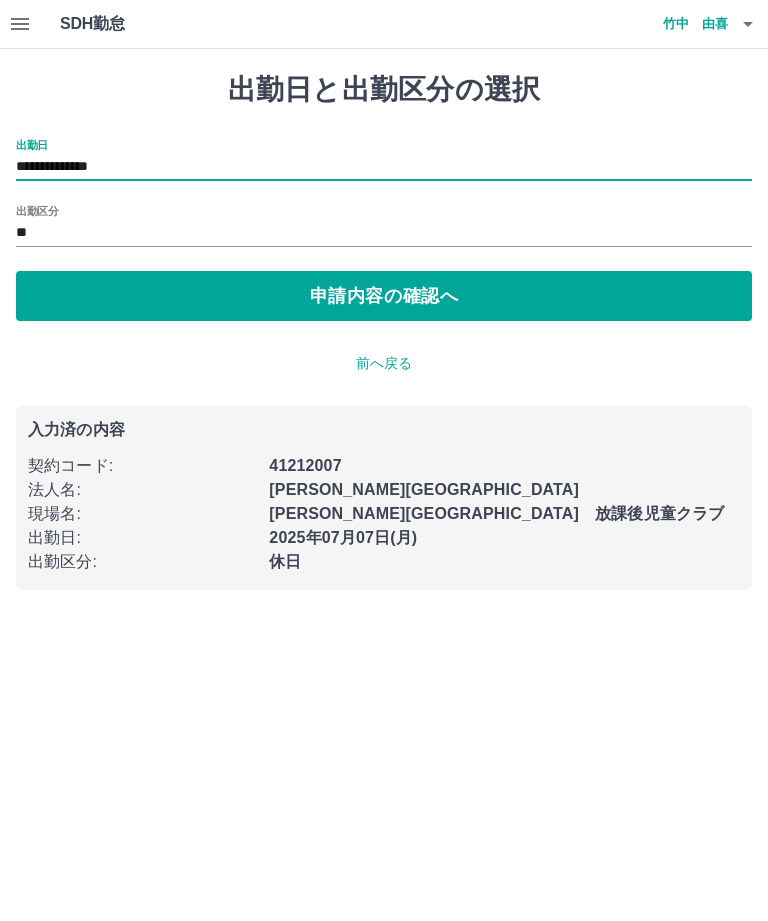 click on "申請内容の確認へ" at bounding box center [384, 296] 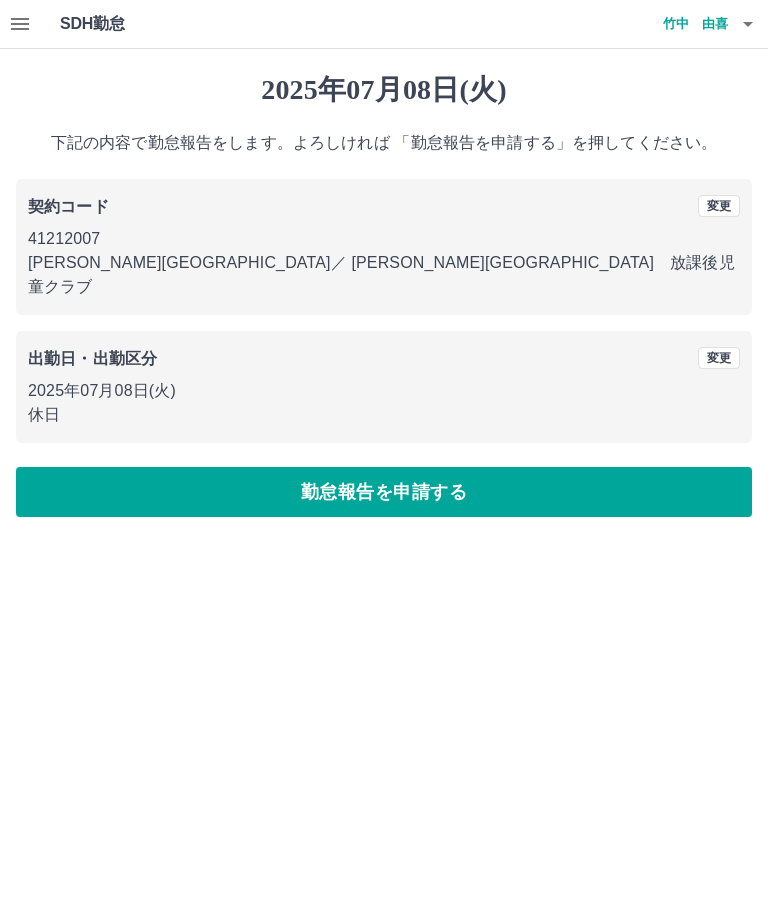 click on "勤怠報告を申請する" at bounding box center (384, 492) 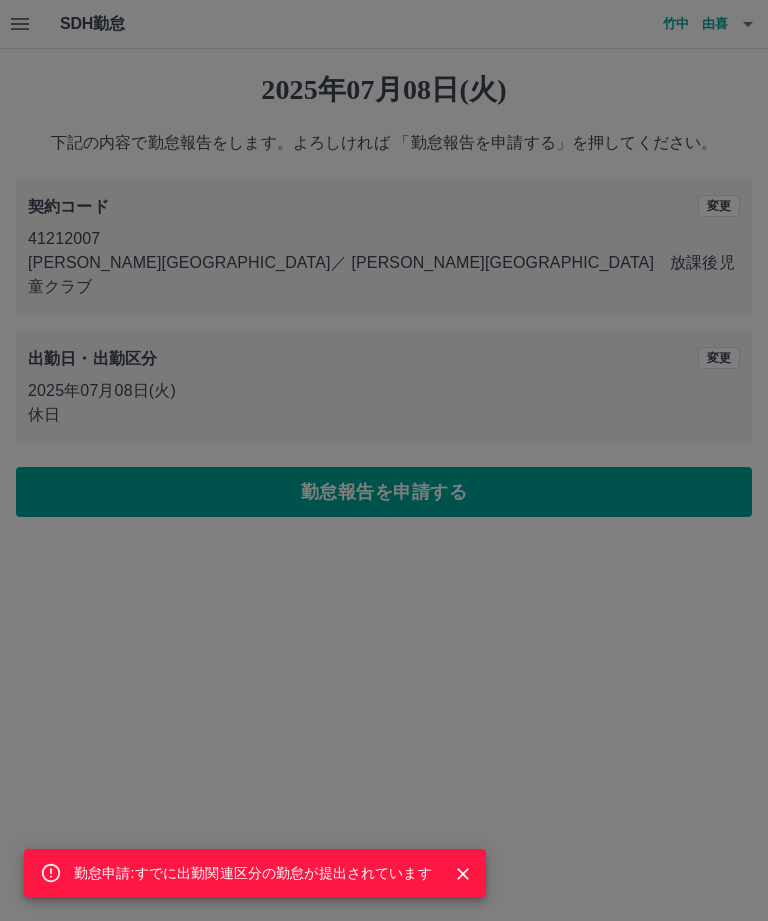 click 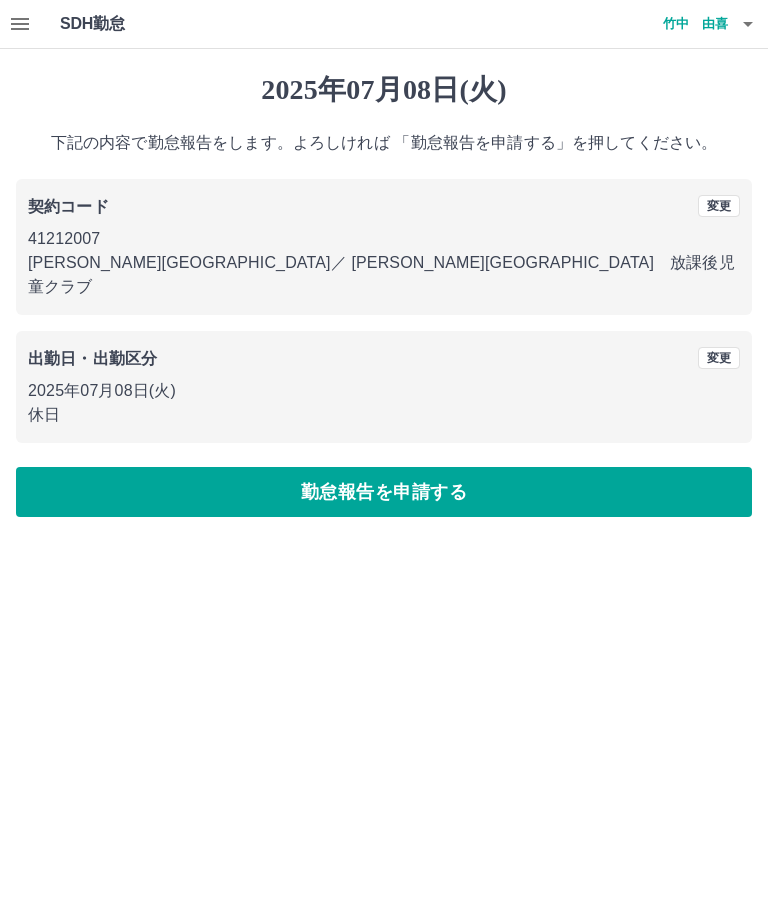 click on "変更" at bounding box center (719, 358) 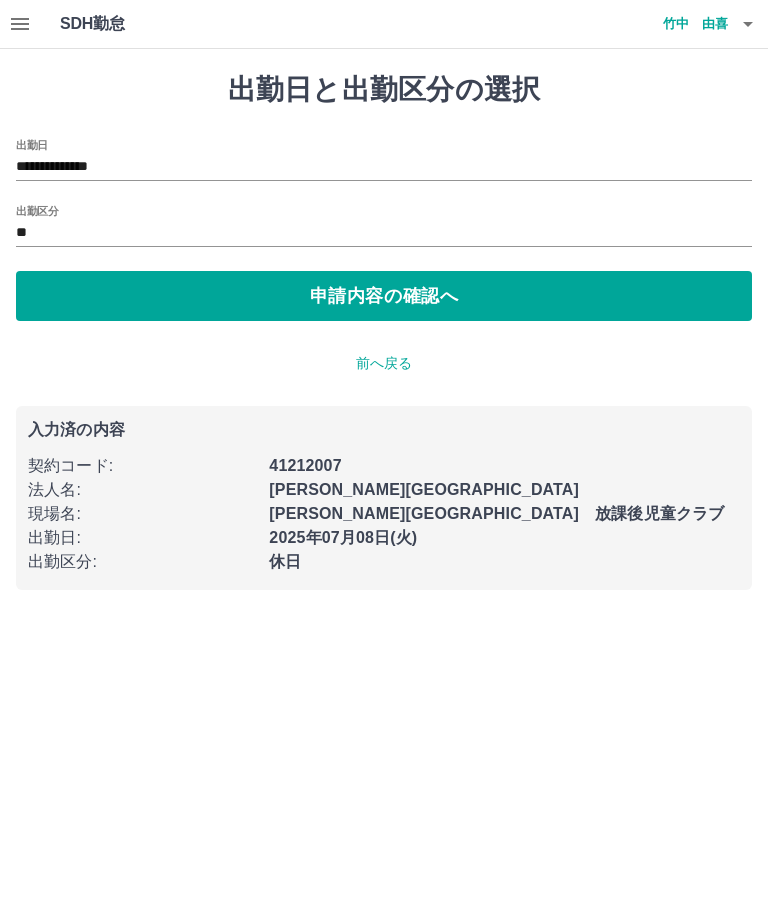 click on "**********" at bounding box center [384, 167] 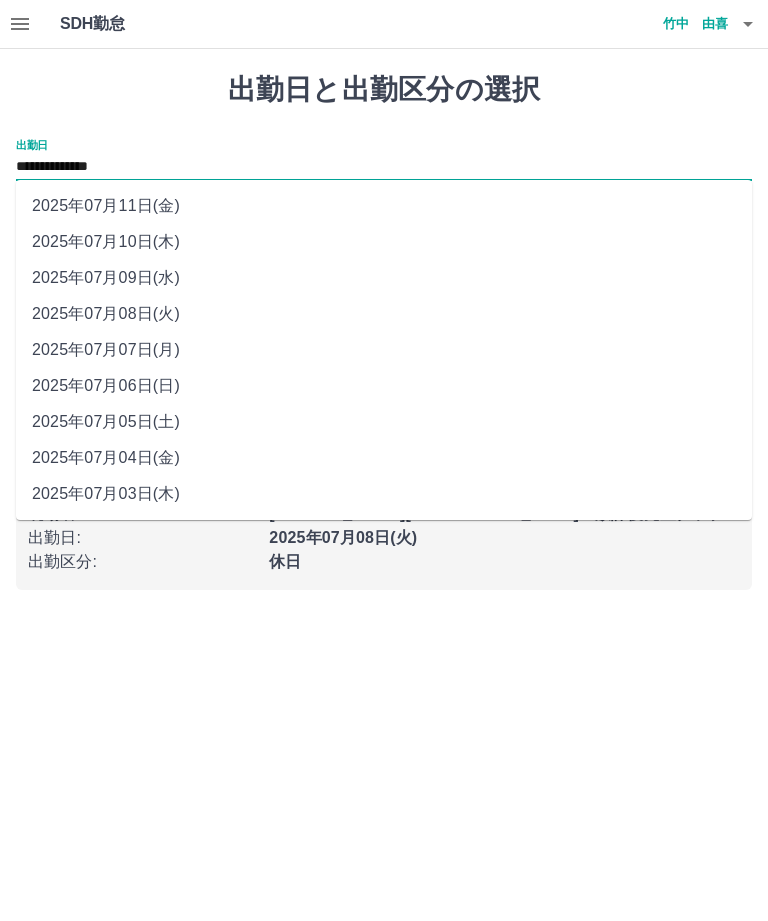 click on "2025年07月09日(水)" at bounding box center [384, 278] 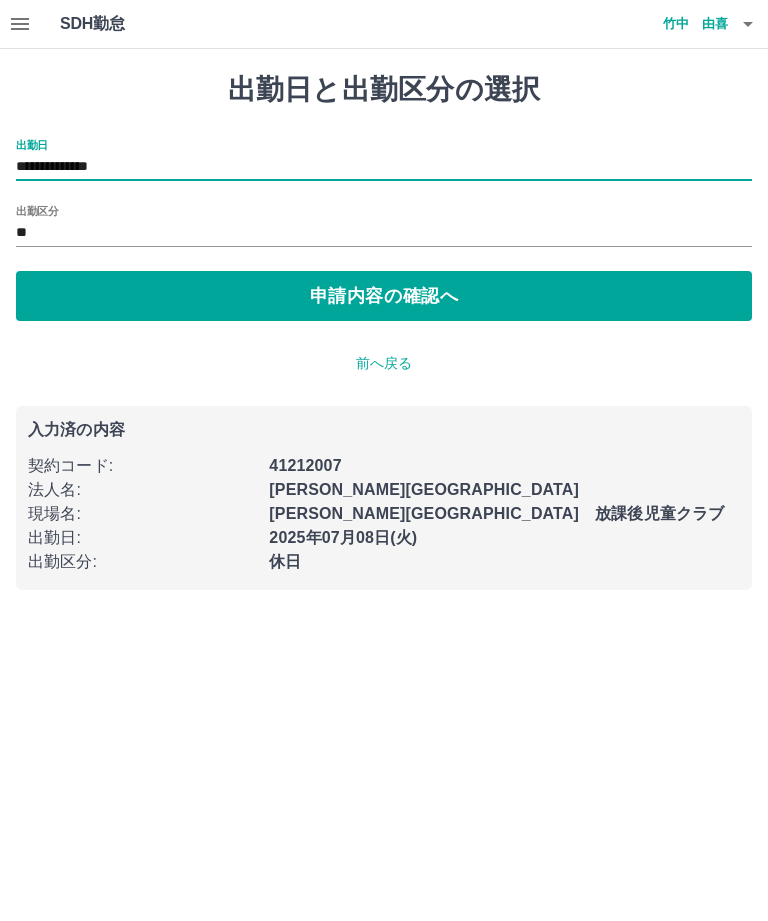 type on "**********" 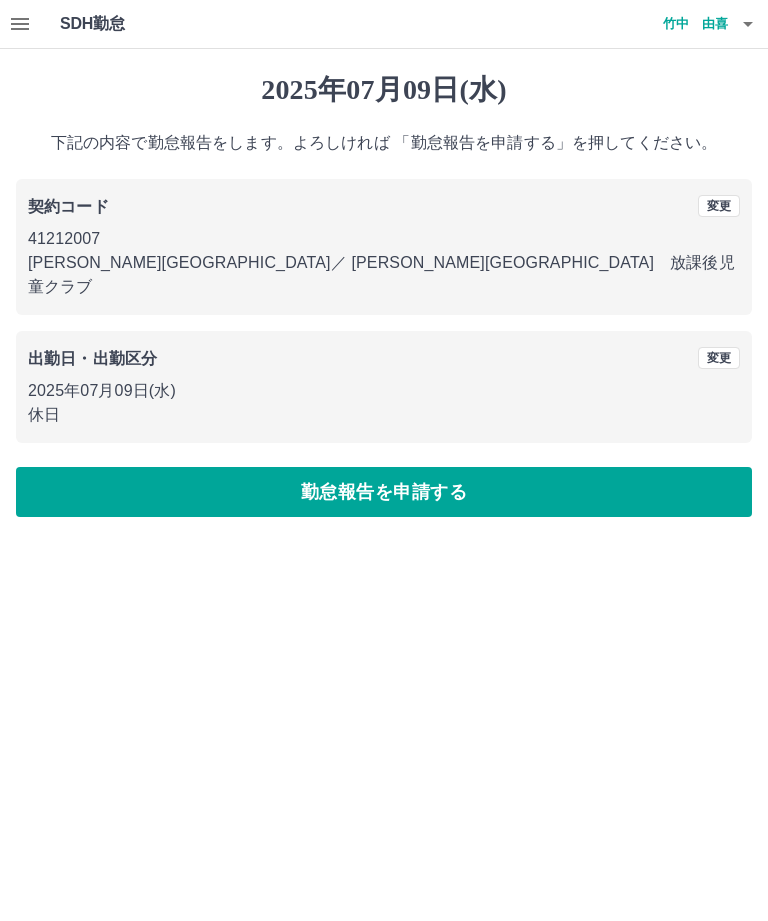 click on "勤怠報告を申請する" at bounding box center [384, 492] 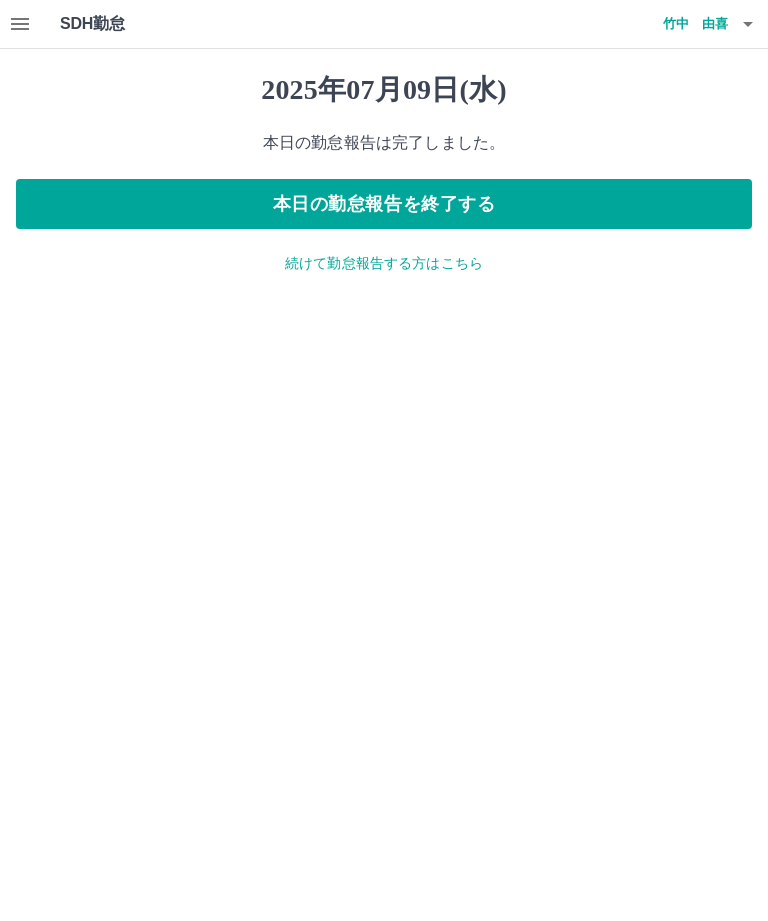 click on "続けて勤怠報告する方はこちら" at bounding box center (384, 263) 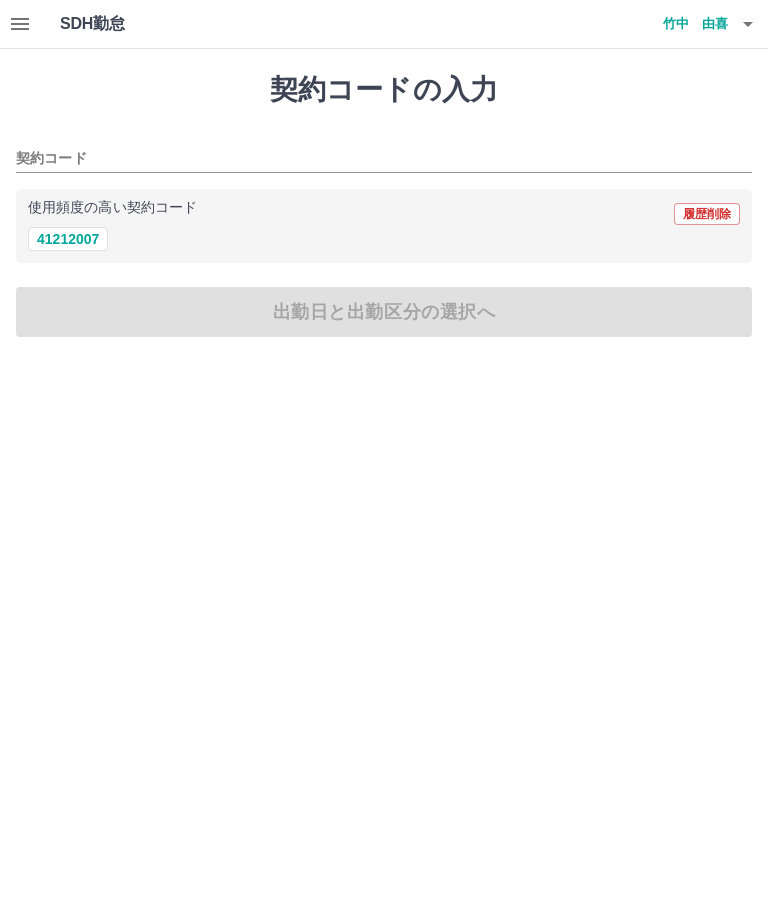 click on "41212007" at bounding box center (68, 239) 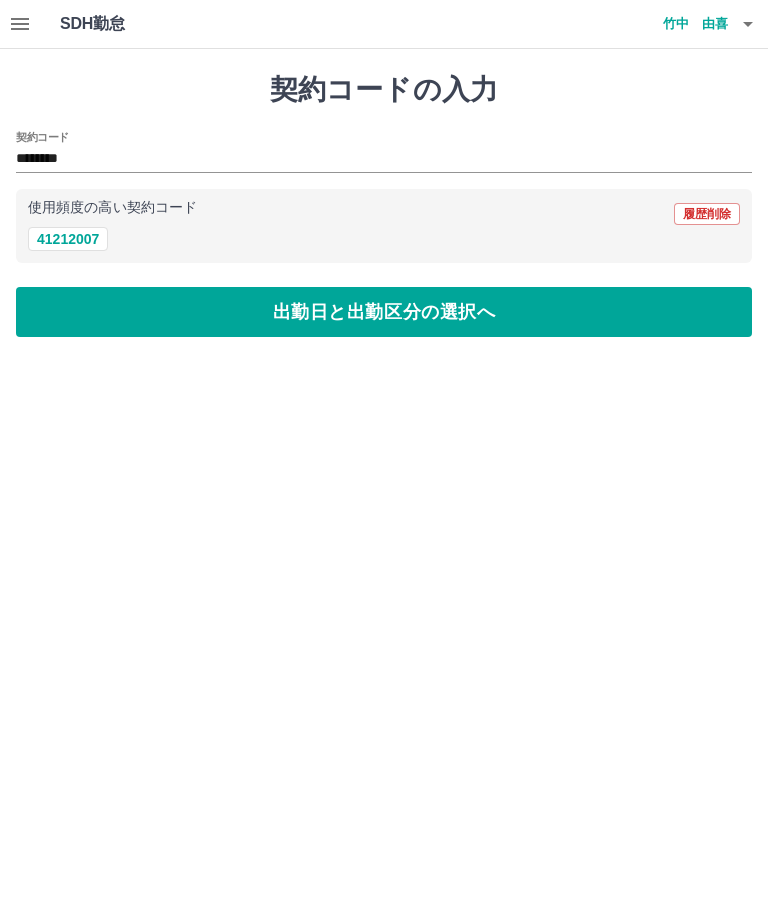 click on "出勤日と出勤区分の選択へ" at bounding box center [384, 312] 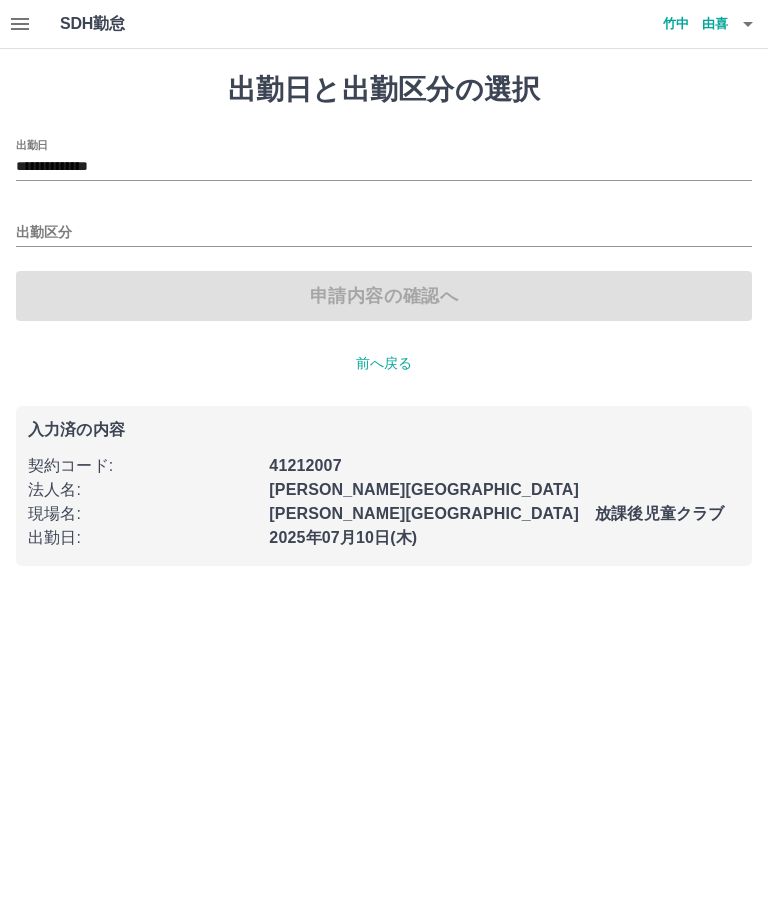 click on "**********" at bounding box center [384, 167] 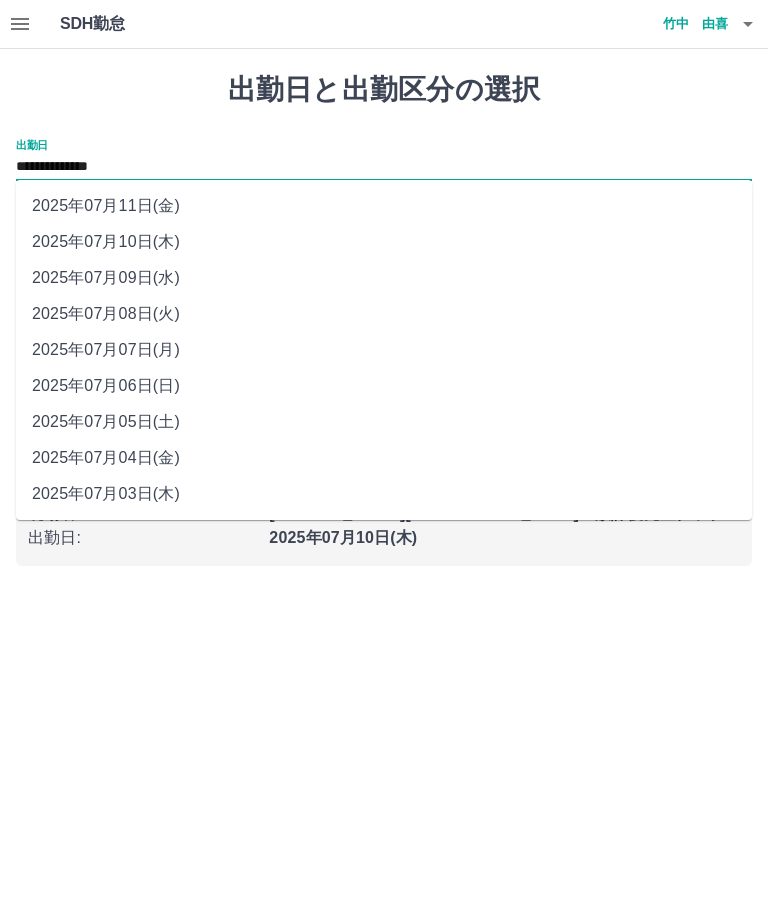 click on "2025年07月10日(木)" at bounding box center (384, 242) 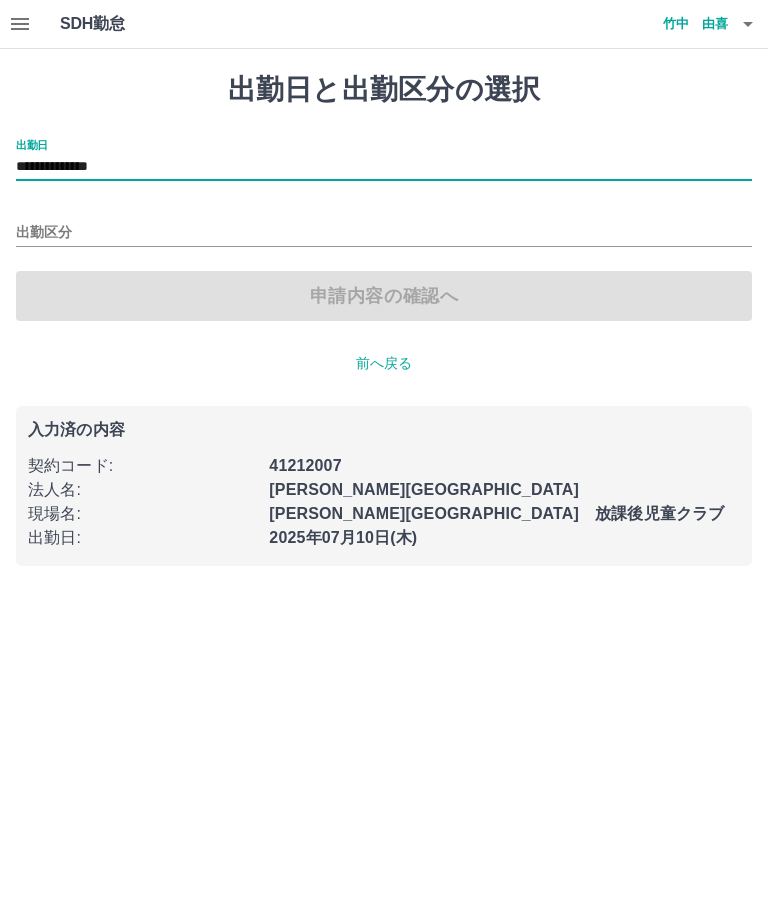 click on "出勤区分" at bounding box center (384, 233) 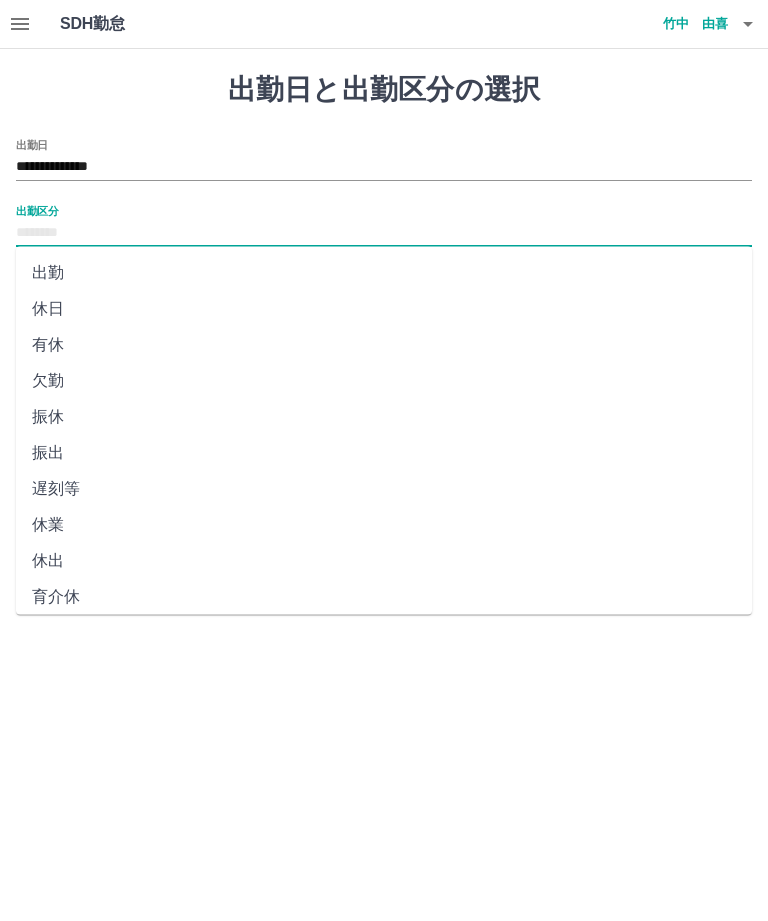 click on "出勤" at bounding box center (384, 273) 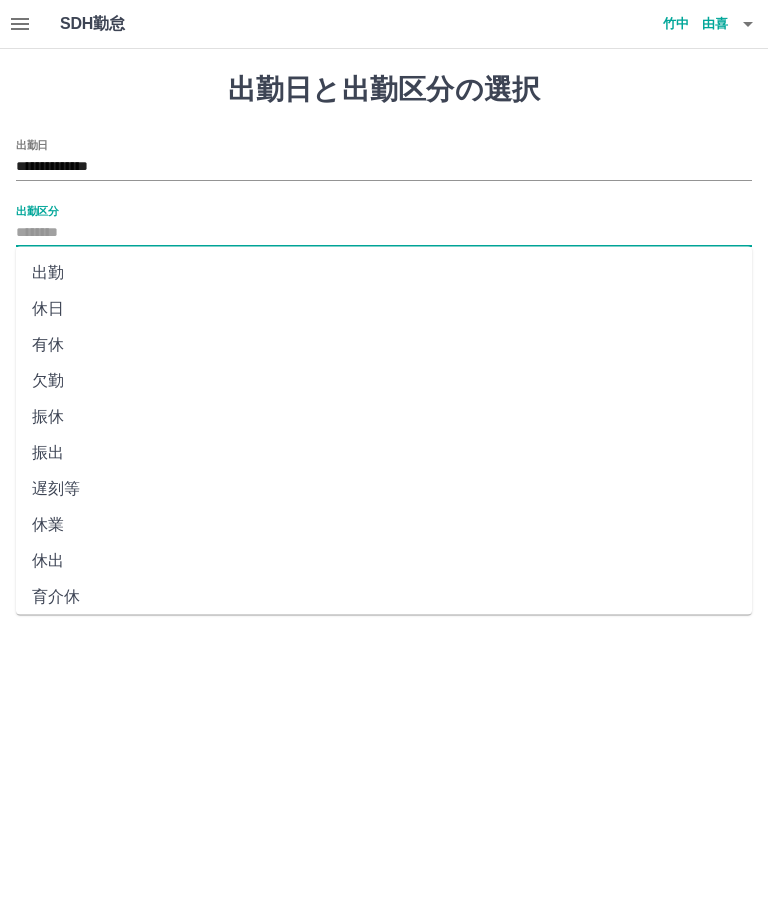 type on "**" 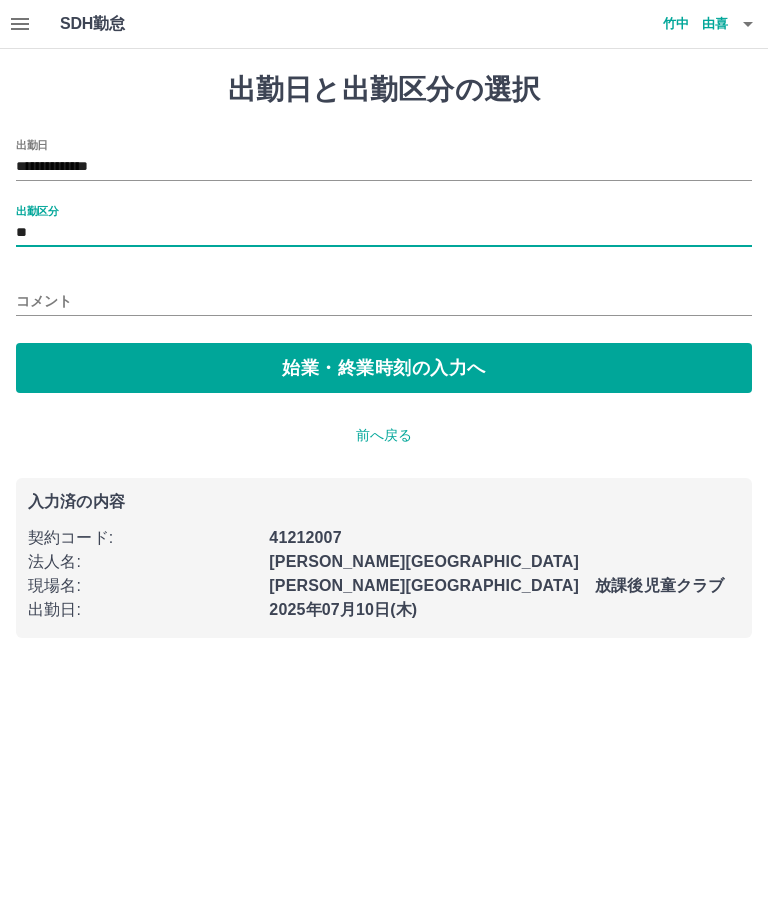 click on "始業・終業時刻の入力へ" at bounding box center [384, 368] 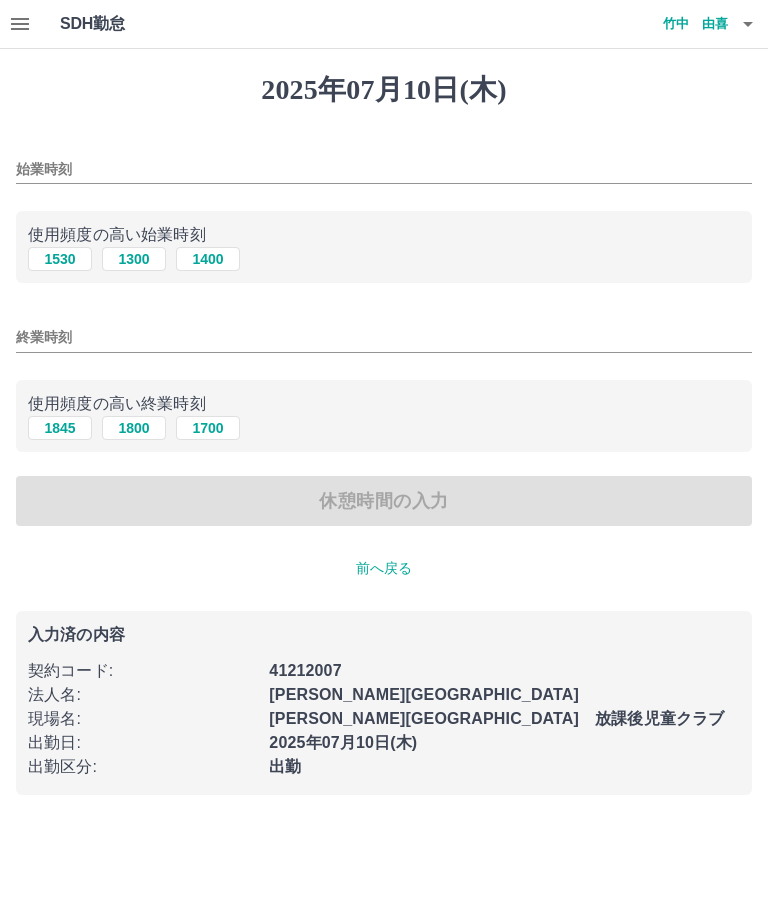click on "始業時刻" at bounding box center (384, 169) 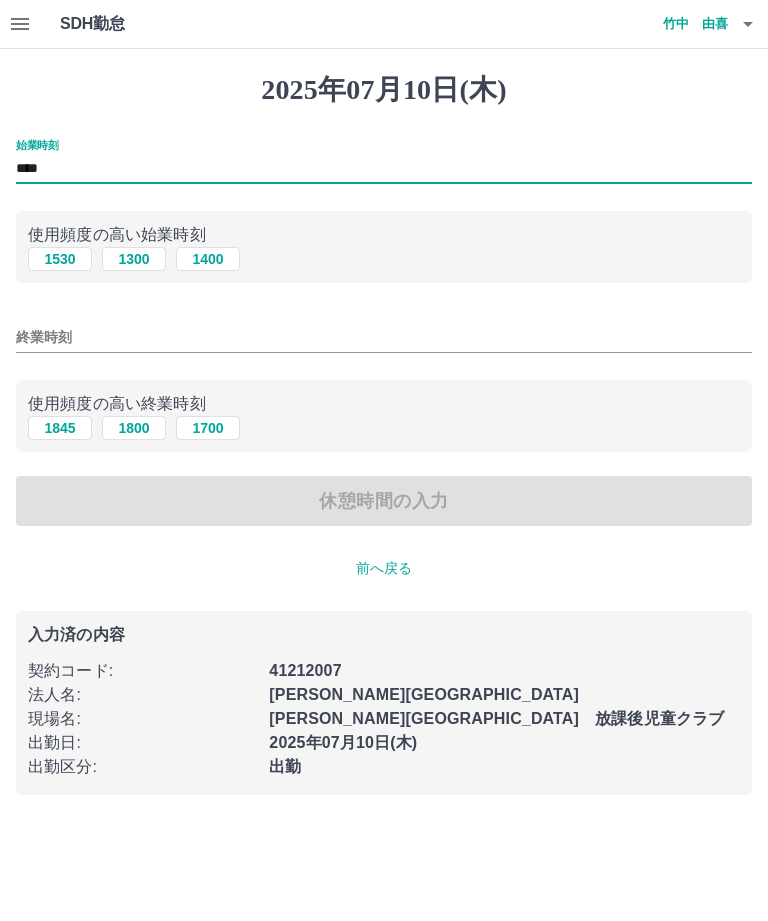 type on "****" 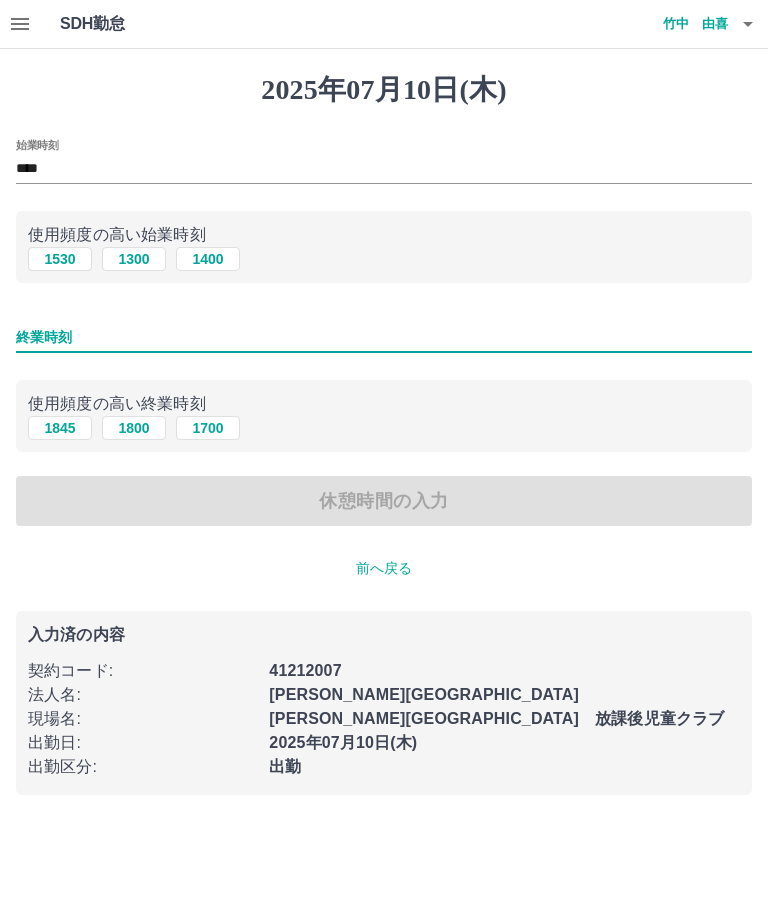 click on "終業時刻" at bounding box center (384, 337) 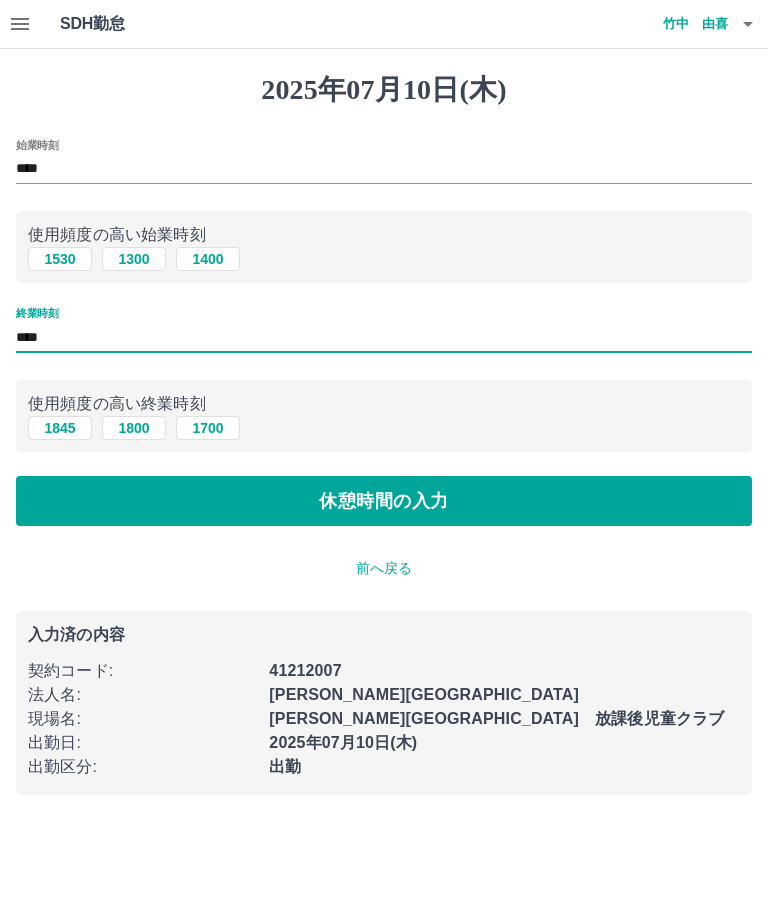 type on "****" 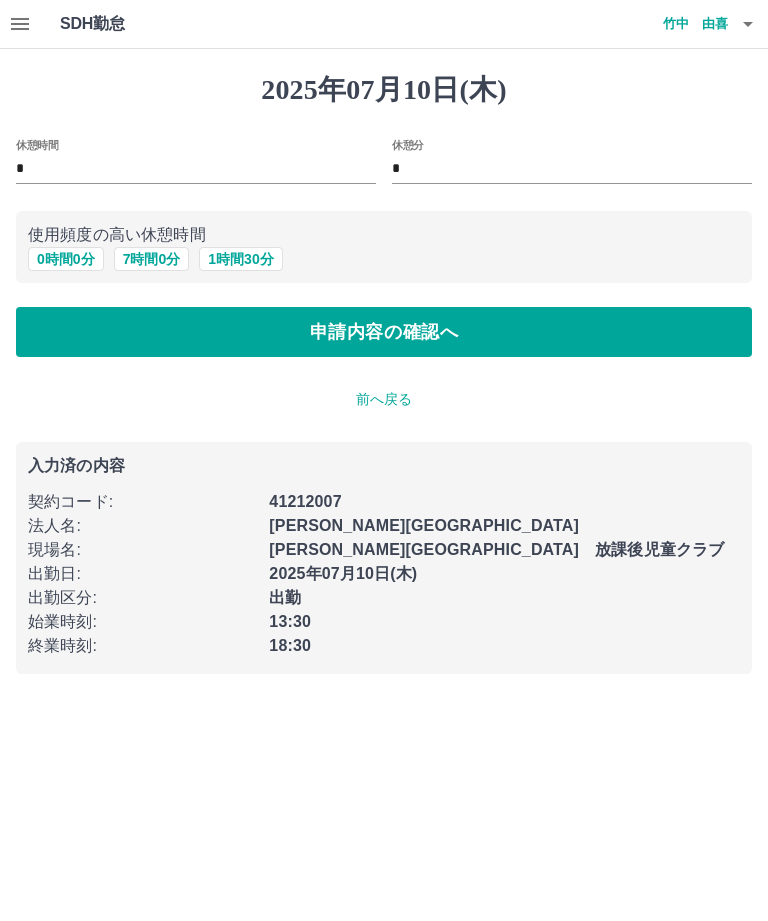 click on "申請内容の確認へ" at bounding box center [384, 332] 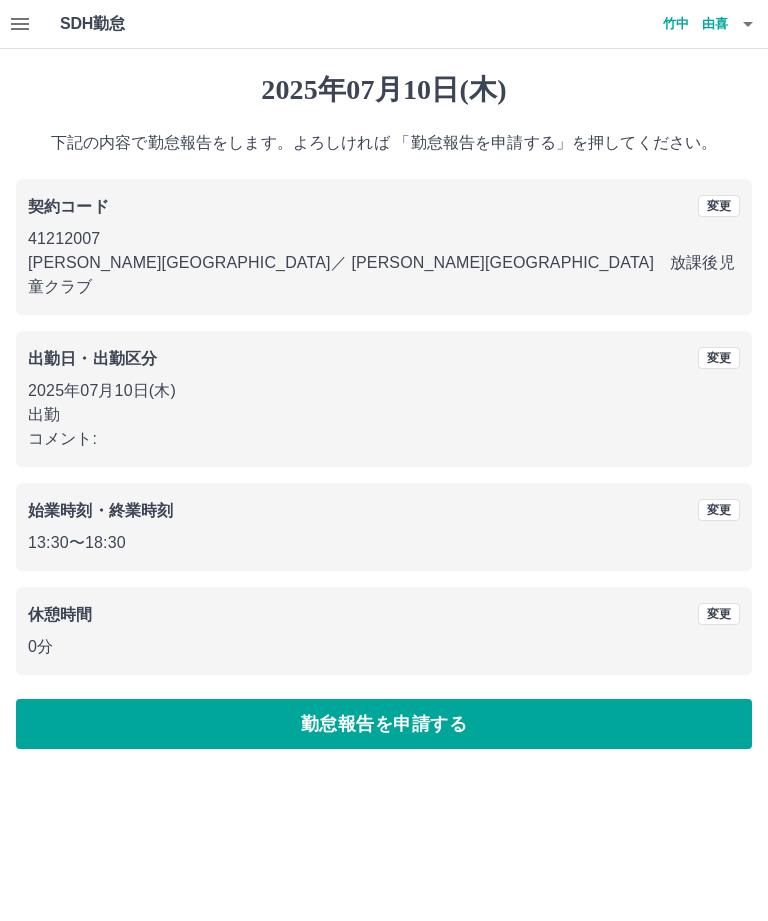click on "勤怠報告を申請する" at bounding box center (384, 724) 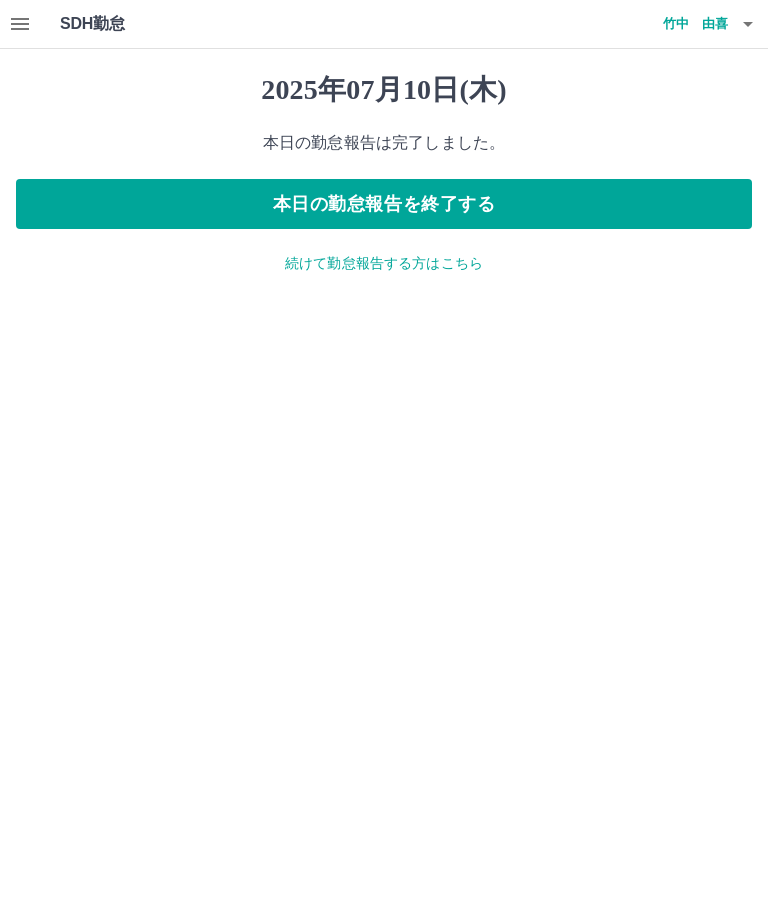 click on "続けて勤怠報告する方はこちら" at bounding box center (384, 263) 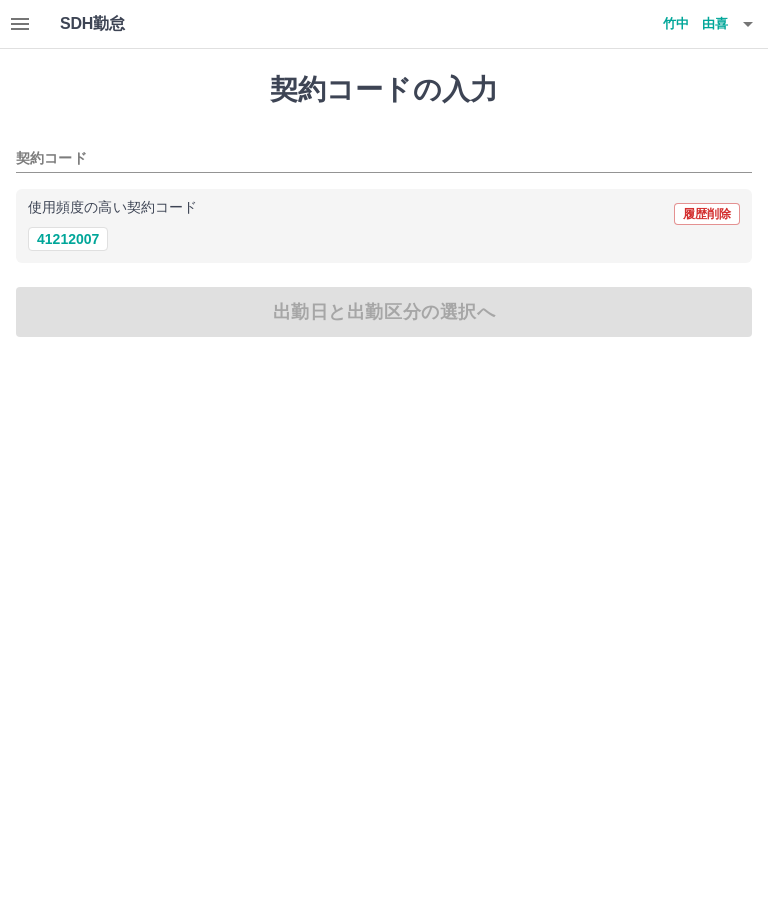click on "使用頻度の高い契約コード" at bounding box center (112, 208) 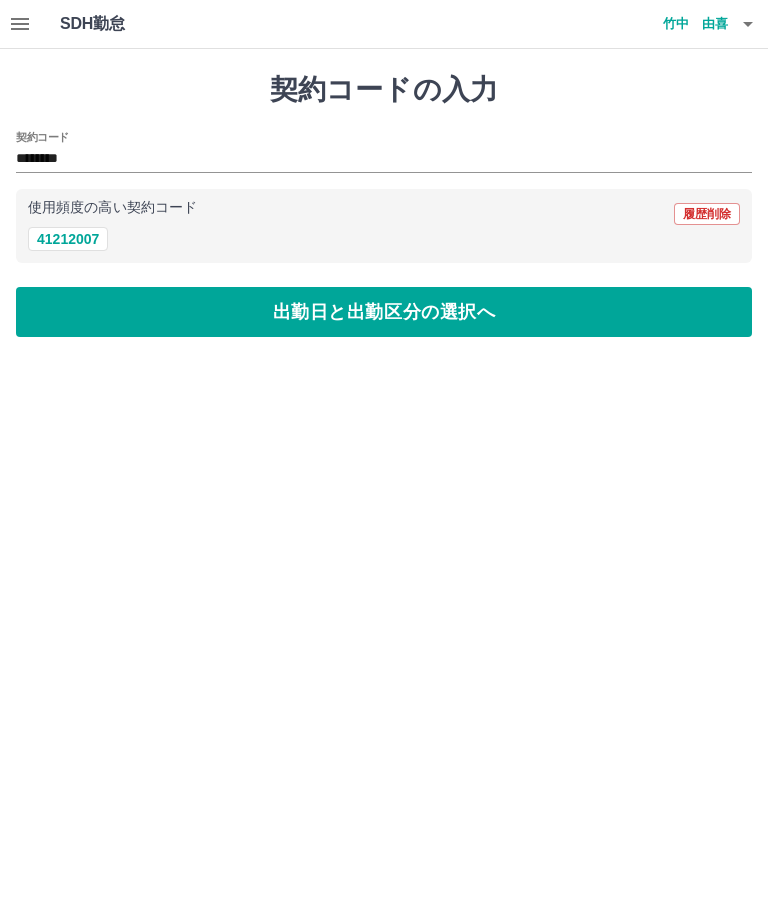 click on "出勤日と出勤区分の選択へ" at bounding box center [384, 312] 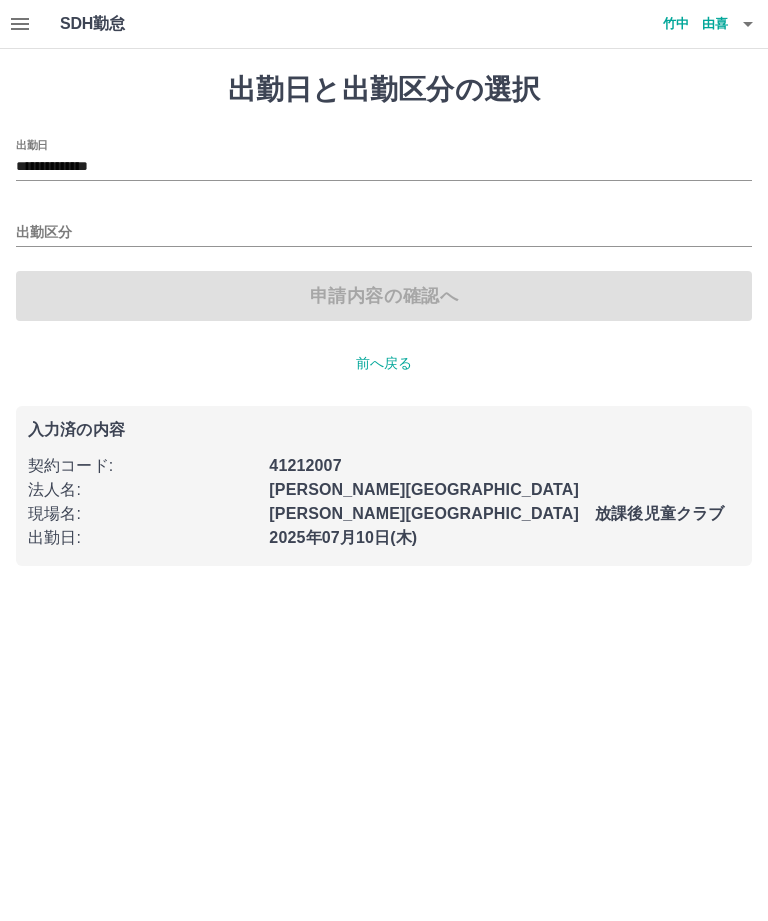 click on "**********" at bounding box center [384, 167] 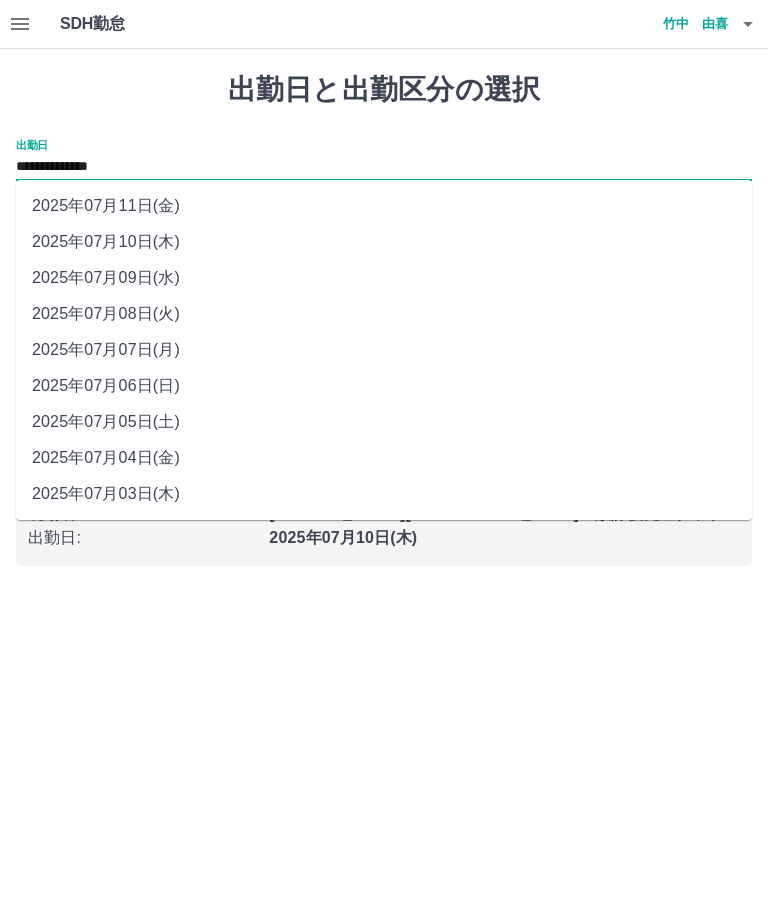 click on "2025年07月11日(金)" at bounding box center [384, 206] 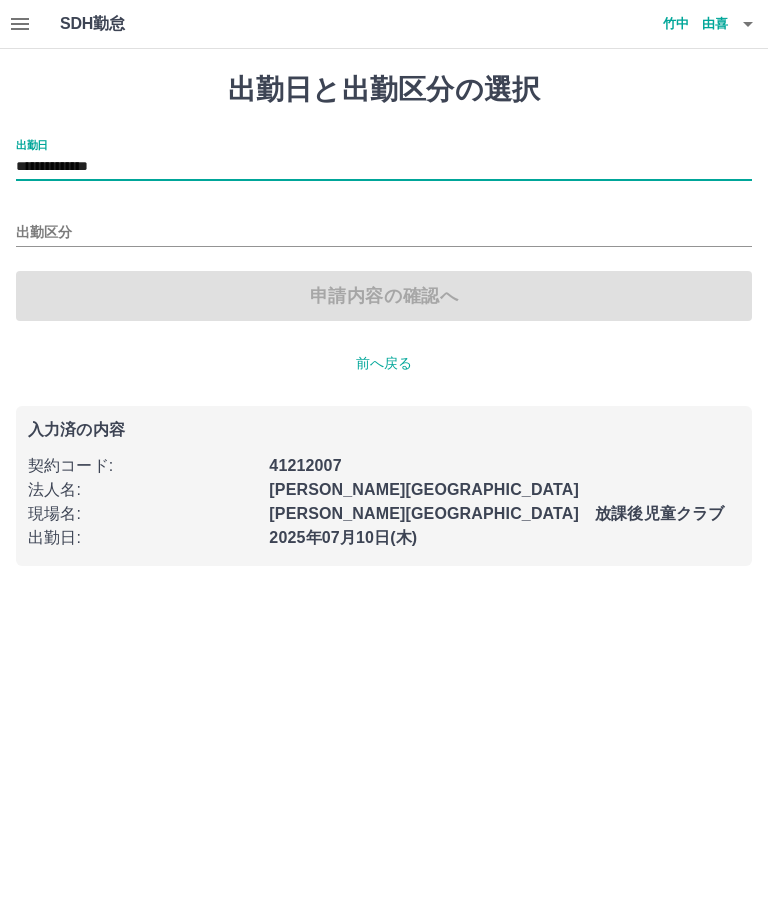click on "出勤区分" at bounding box center [384, 233] 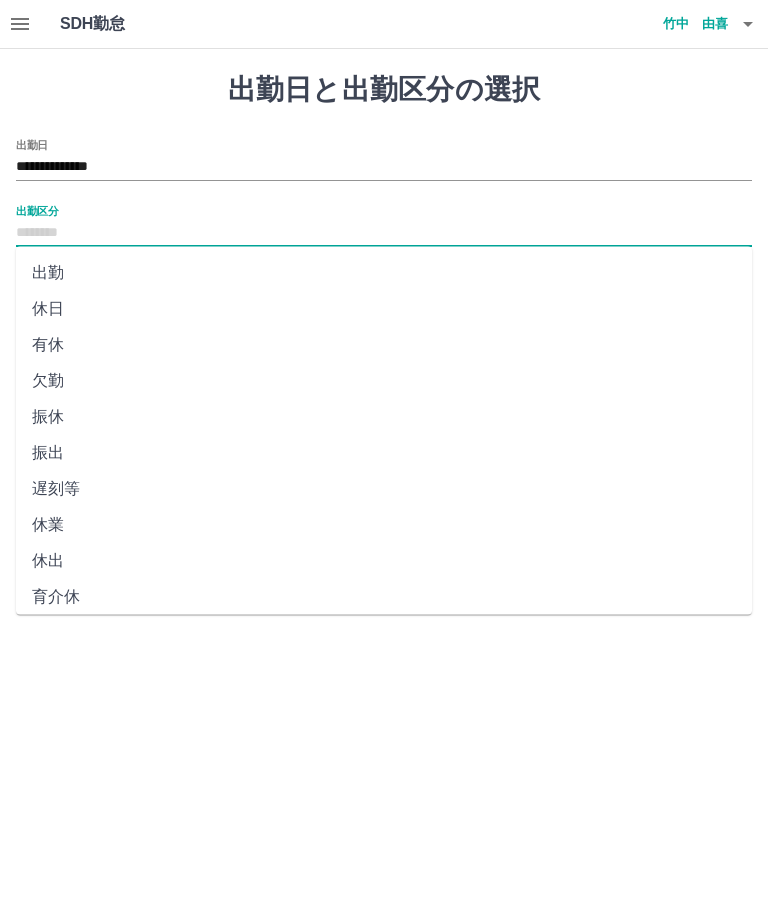 click on "休日" at bounding box center (384, 309) 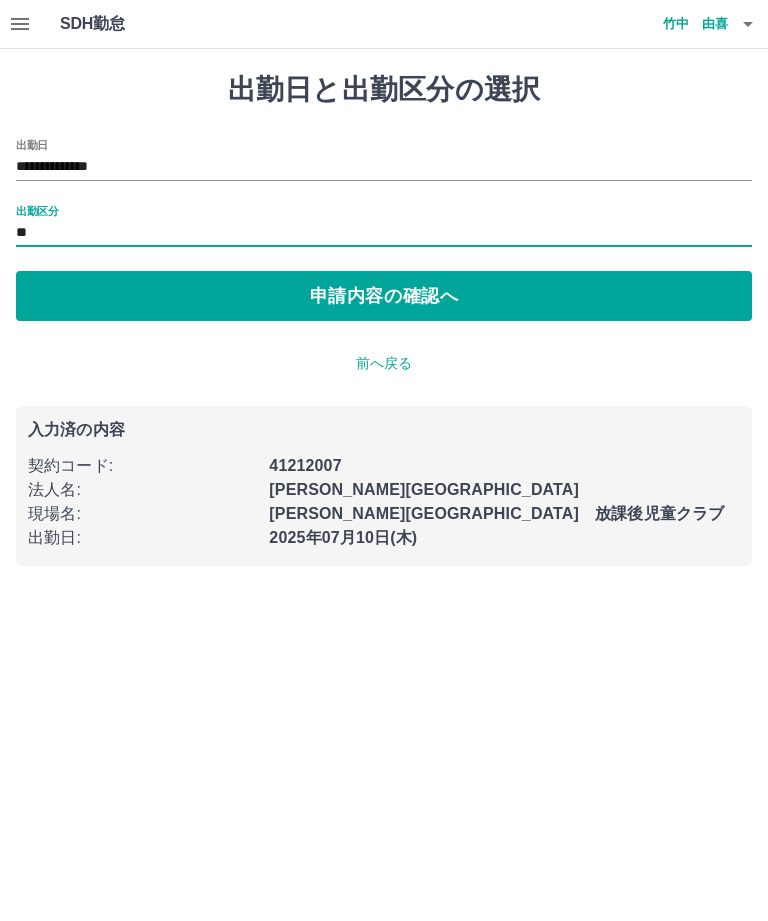type on "**" 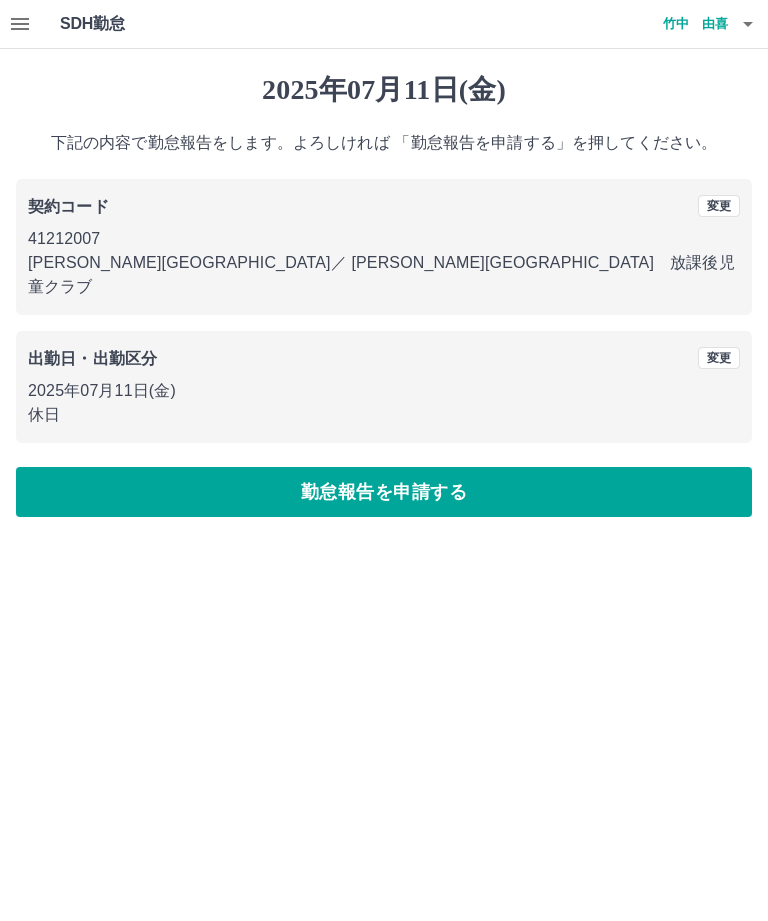 click on "勤怠報告を申請する" at bounding box center (384, 492) 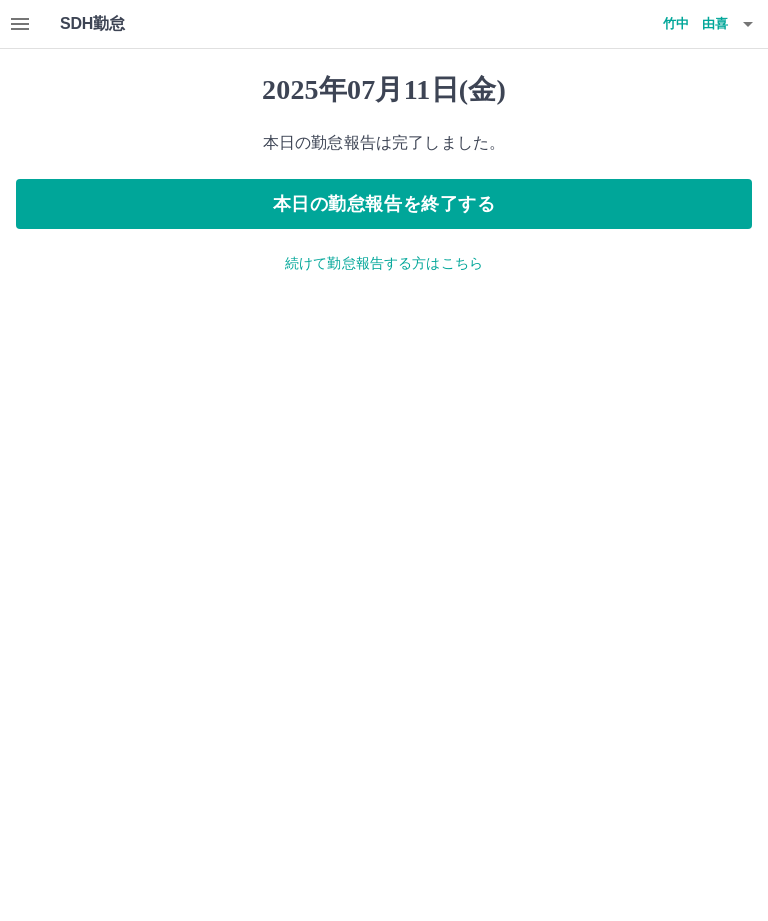 click on "本日の勤怠報告を終了する" at bounding box center [384, 204] 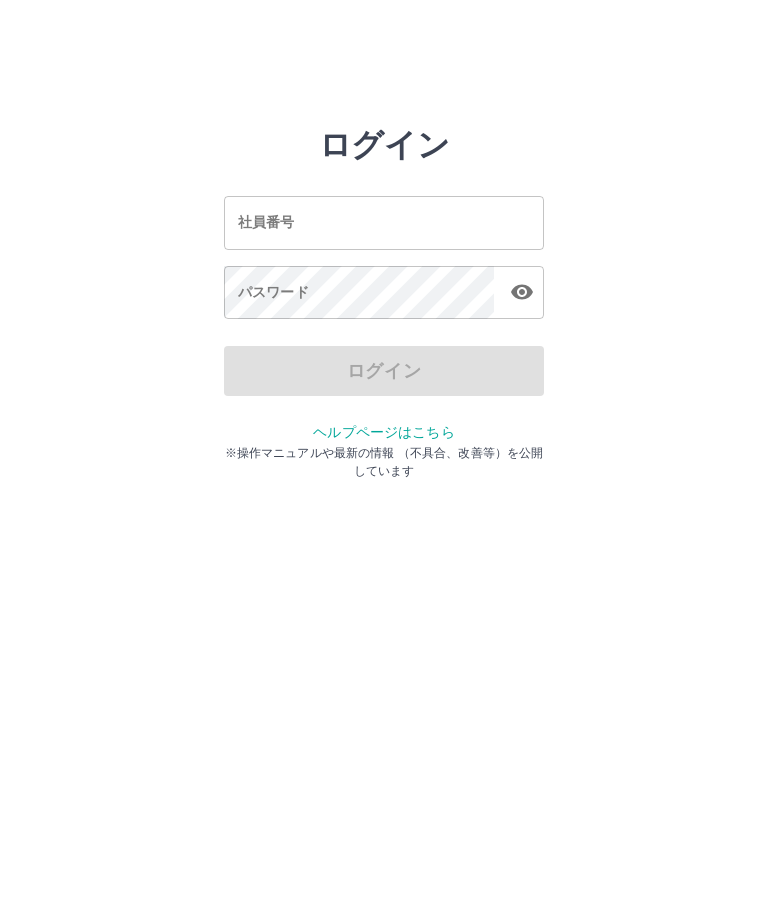 scroll, scrollTop: 0, scrollLeft: 0, axis: both 